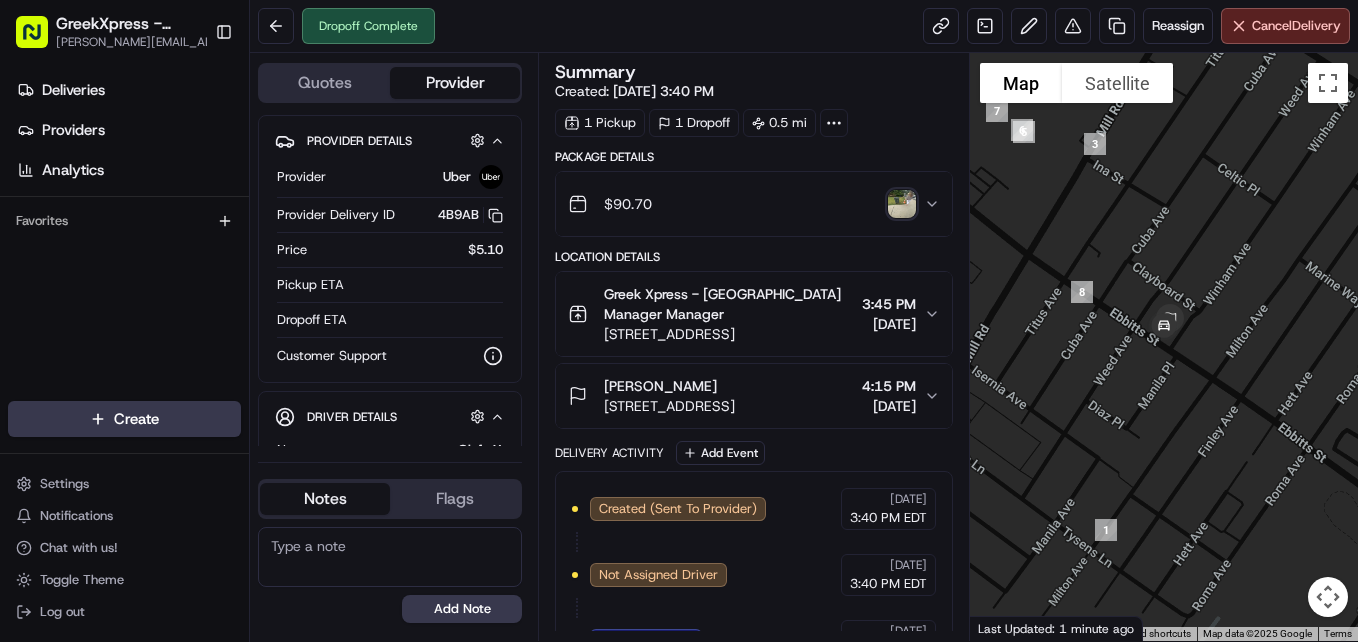 scroll, scrollTop: 0, scrollLeft: 0, axis: both 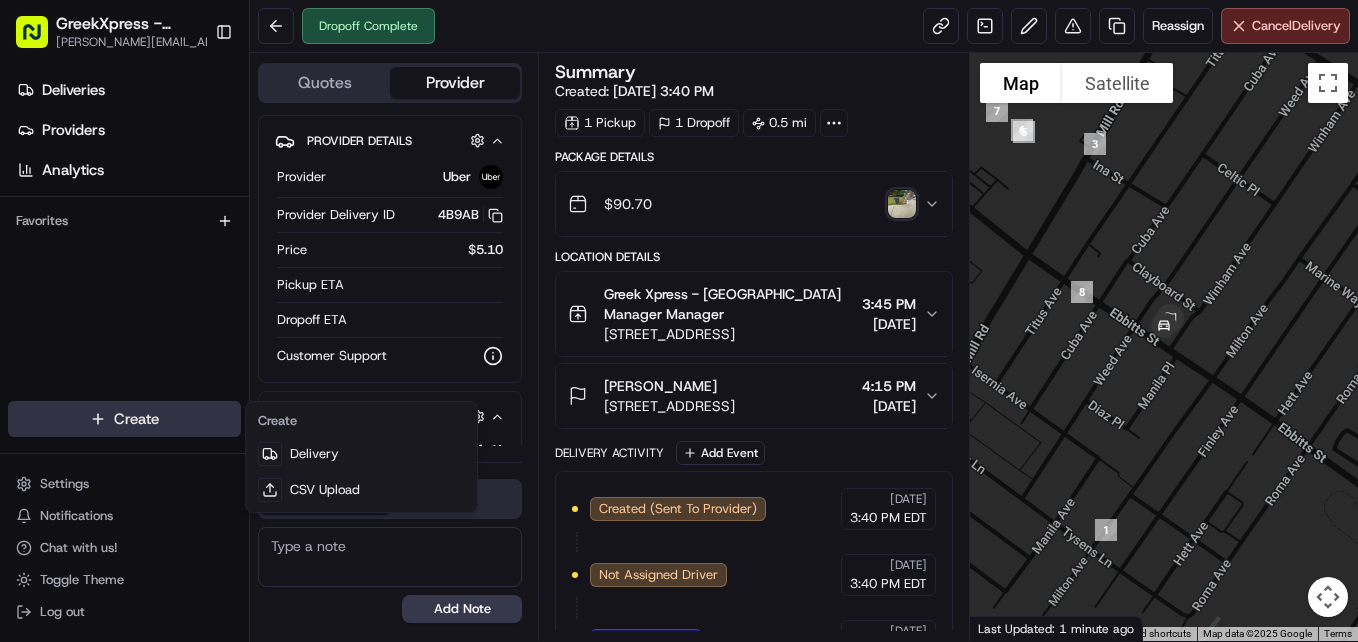 click on "GreekXpress - Staten Island [EMAIL_ADDRESS][DOMAIN_NAME] Toggle Sidebar Deliveries Providers Analytics Favorites Main Menu Members & Organization Organization Users Roles Preferences Customization Tracking Orchestration Automations Dispatch Strategy Locations Pickup Locations Dropoff Locations Billing Billing Refund Requests Integrations Notification Triggers Webhooks API Keys Request Logs Create Settings Notifications Chat with us! Toggle Theme Log out Dropoff Complete Reassign Cancel  Delivery Quotes Provider Provider Details Hidden ( 1 ) Provider Uber   Provider Delivery ID 4B9AB Copy  del_Ixl-jVQlQZGpzQm9zTS5qw 4B9AB Price $5.10 Pickup ETA Dropoff ETA Customer Support Driver Details Hidden ( 5 ) Name [PERSON_NAME] Y. Pickup Phone Number +1 312 766 6835 ext. 45959119 Dropoff Phone Number [PHONE_NUMBER] Tip $5.00 Type car Make Toyota Model Prius Color silver License Plate Number ***8620 Notes Flags [PERSON_NAME][EMAIL_ADDRESS][DOMAIN_NAME] [PERSON_NAME][EMAIL_ADDRESS][DOMAIN_NAME] Add Note [PERSON_NAME][EMAIL_ADDRESS][DOMAIN_NAME] [PERSON_NAME][EMAIL_ADDRESS][DOMAIN_NAME] Add Flag Summary" at bounding box center (679, 321) 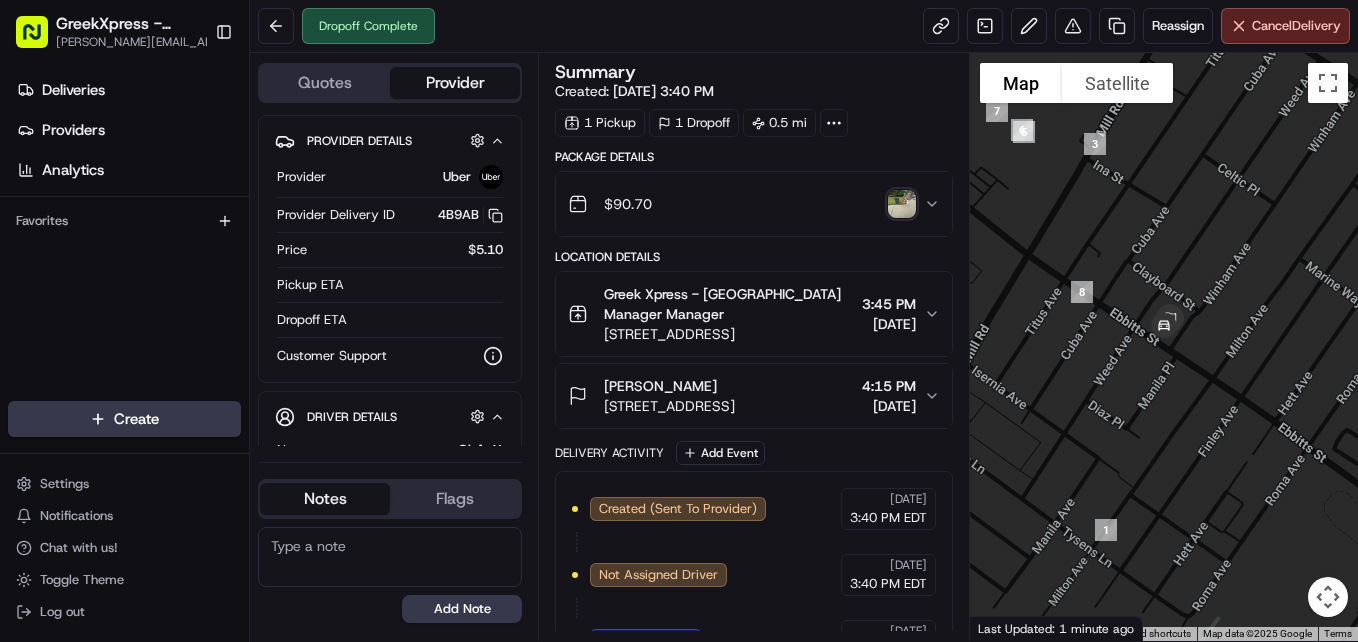 click on "GreekXpress - Staten Island [EMAIL_ADDRESS][DOMAIN_NAME] Toggle Sidebar Deliveries Providers Analytics Favorites Main Menu Members & Organization Organization Users Roles Preferences Customization Tracking Orchestration Automations Dispatch Strategy Locations Pickup Locations Dropoff Locations Billing Billing Refund Requests Integrations Notification Triggers Webhooks API Keys Request Logs Create Settings Notifications Chat with us! Toggle Theme Log out Dropoff Complete Reassign Cancel  Delivery Quotes Provider Provider Details Hidden ( 1 ) Provider Uber   Provider Delivery ID 4B9AB Copy  del_Ixl-jVQlQZGpzQm9zTS5qw 4B9AB Price $5.10 Pickup ETA Dropoff ETA Customer Support Driver Details Hidden ( 5 ) Name [PERSON_NAME] Y. Pickup Phone Number +1 312 766 6835 ext. 45959119 Dropoff Phone Number [PHONE_NUMBER] Tip $5.00 Type car Make Toyota Model Prius Color silver License Plate Number ***8620 Notes Flags [PERSON_NAME][EMAIL_ADDRESS][DOMAIN_NAME] [PERSON_NAME][EMAIL_ADDRESS][DOMAIN_NAME] Add Note [PERSON_NAME][EMAIL_ADDRESS][DOMAIN_NAME] [PERSON_NAME][EMAIL_ADDRESS][DOMAIN_NAME] Add Flag Summary" at bounding box center [679, 321] 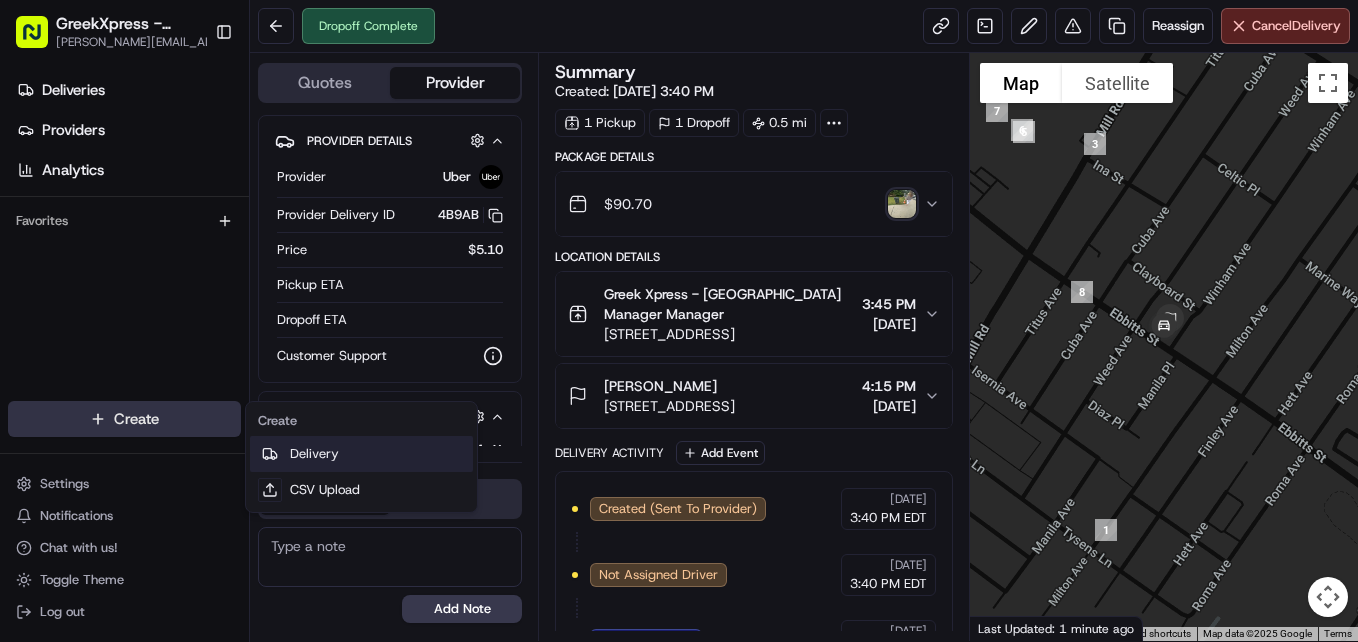 click on "Delivery" at bounding box center (361, 454) 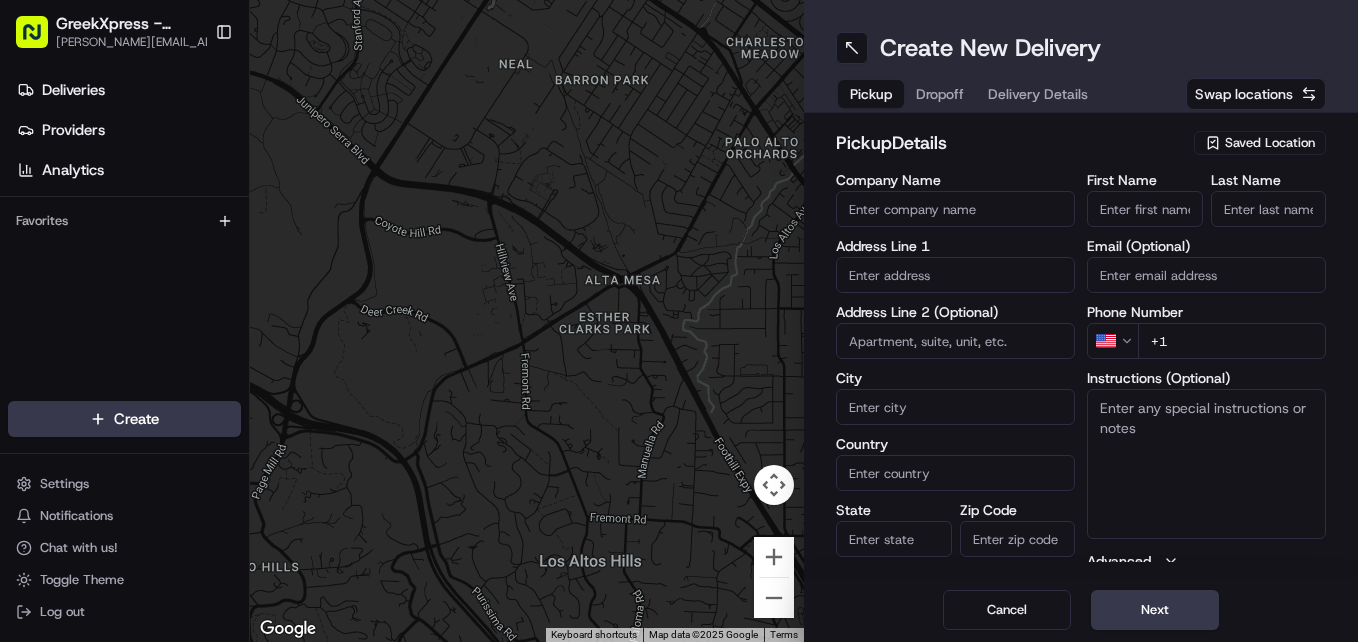 click on "Saved Location" at bounding box center [1270, 143] 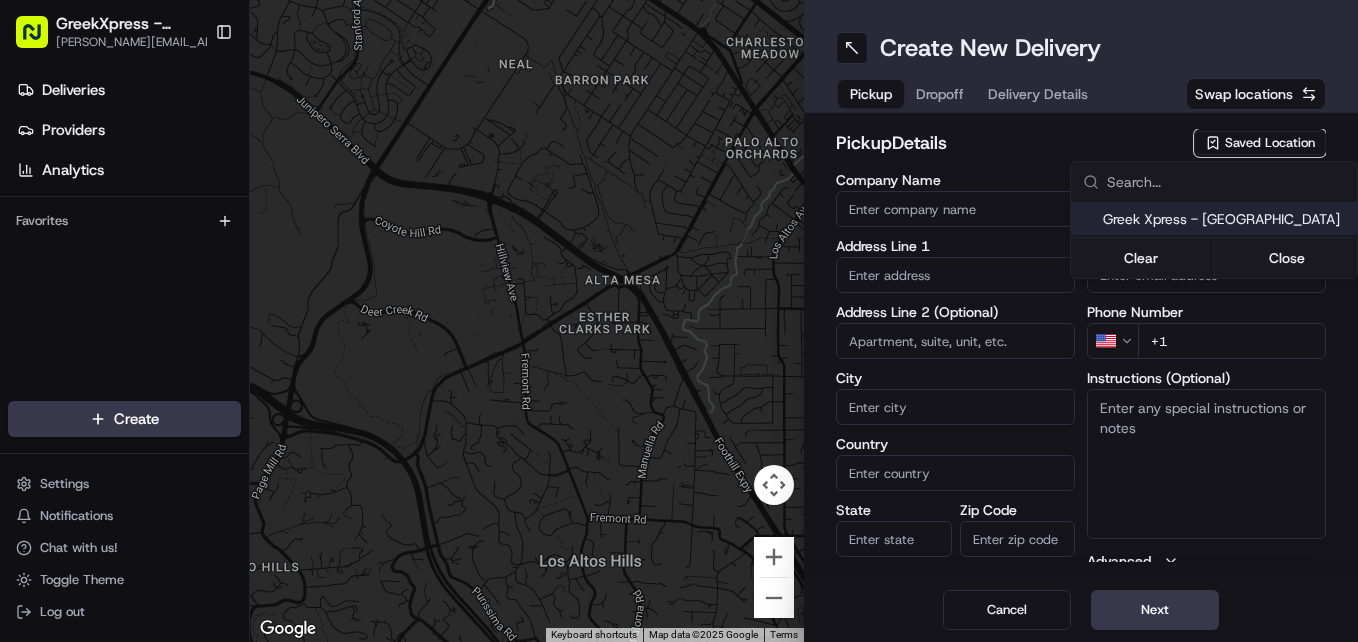 click on "Greek Xpress - [GEOGRAPHIC_DATA]" at bounding box center (1226, 219) 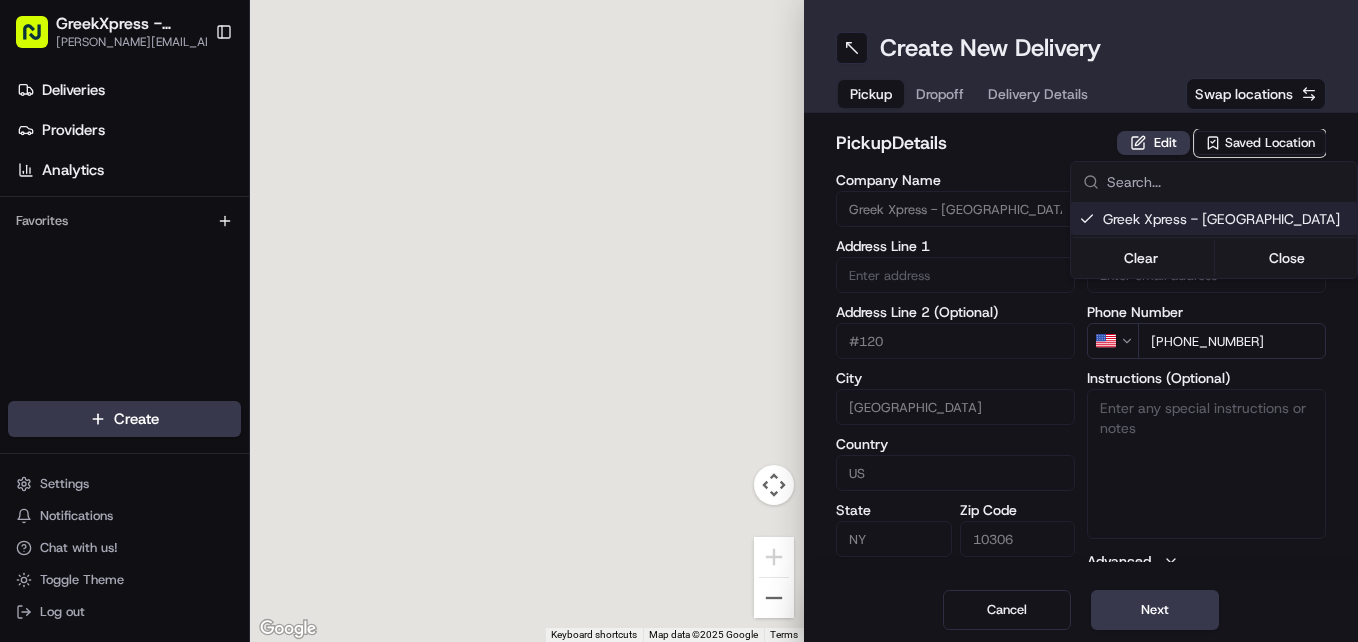 type on "Greek Xpress - [GEOGRAPHIC_DATA]" 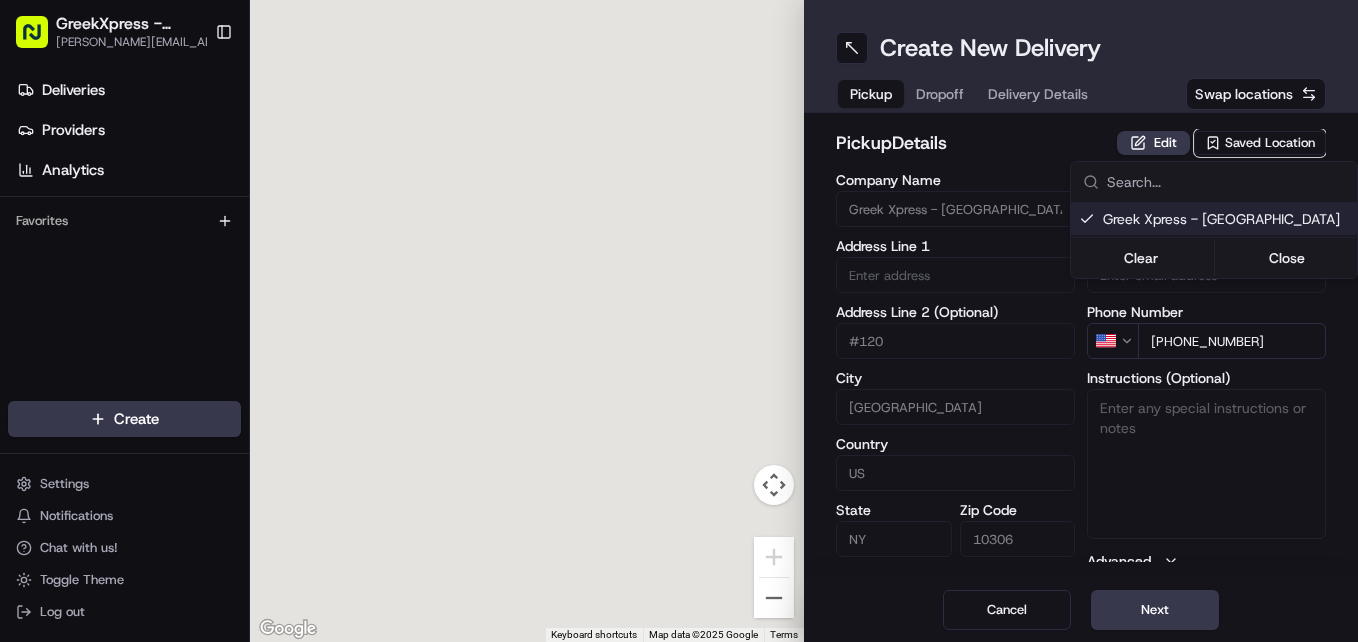 type on "[STREET_ADDRESS]" 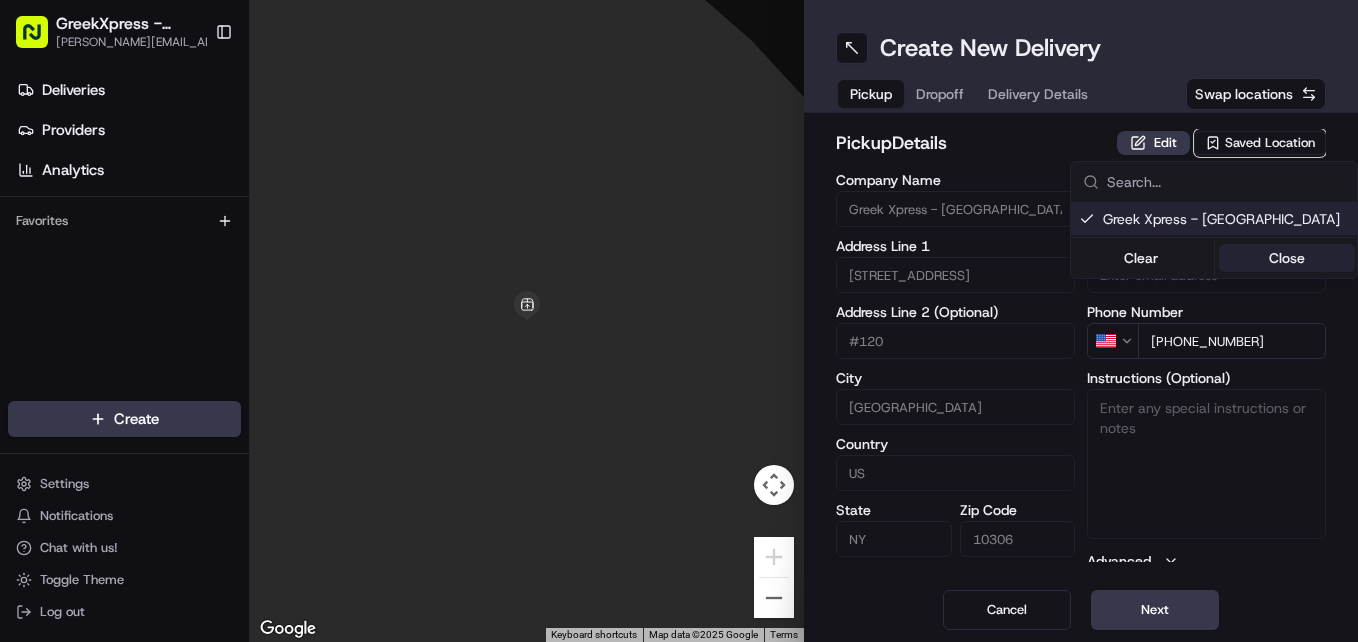 click on "Close" at bounding box center (1287, 258) 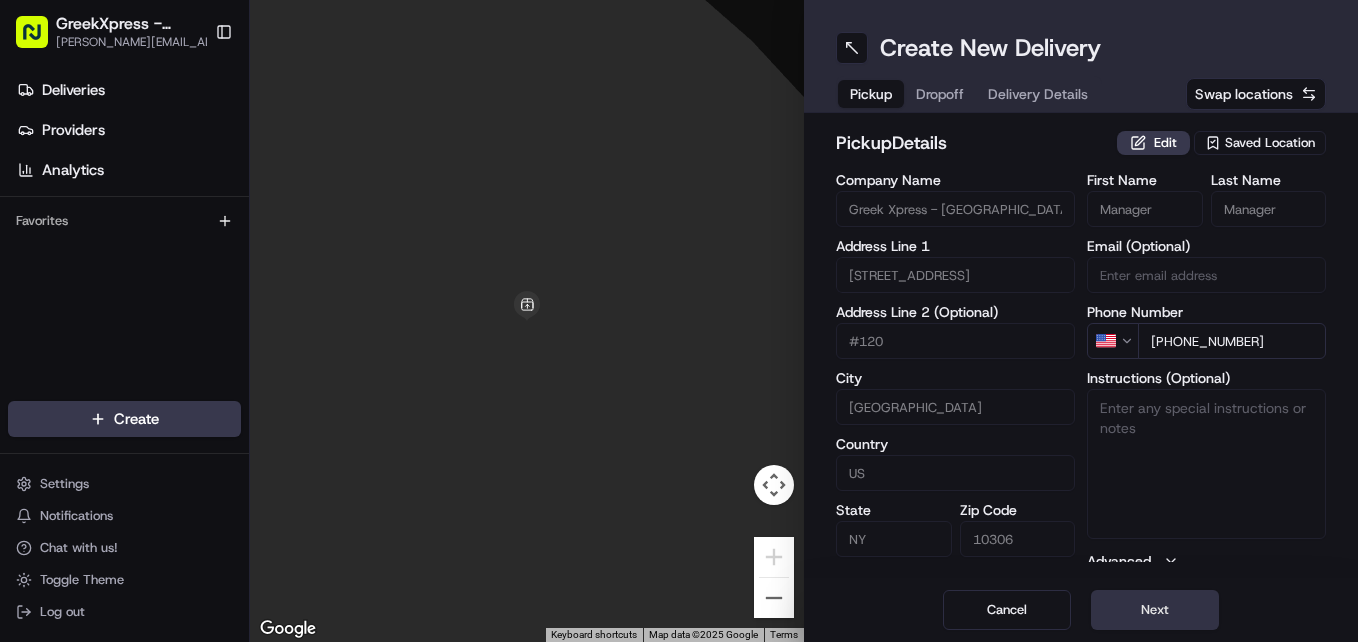click on "Next" at bounding box center (1155, 610) 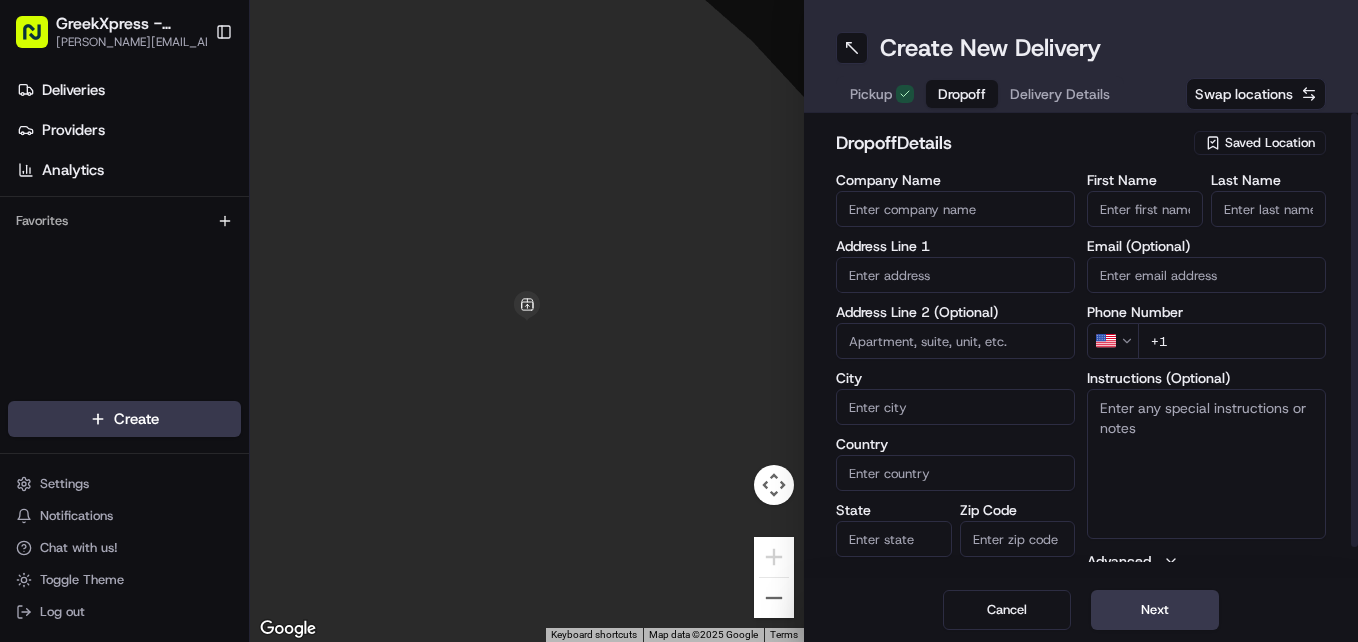 click on "First Name" at bounding box center (1145, 209) 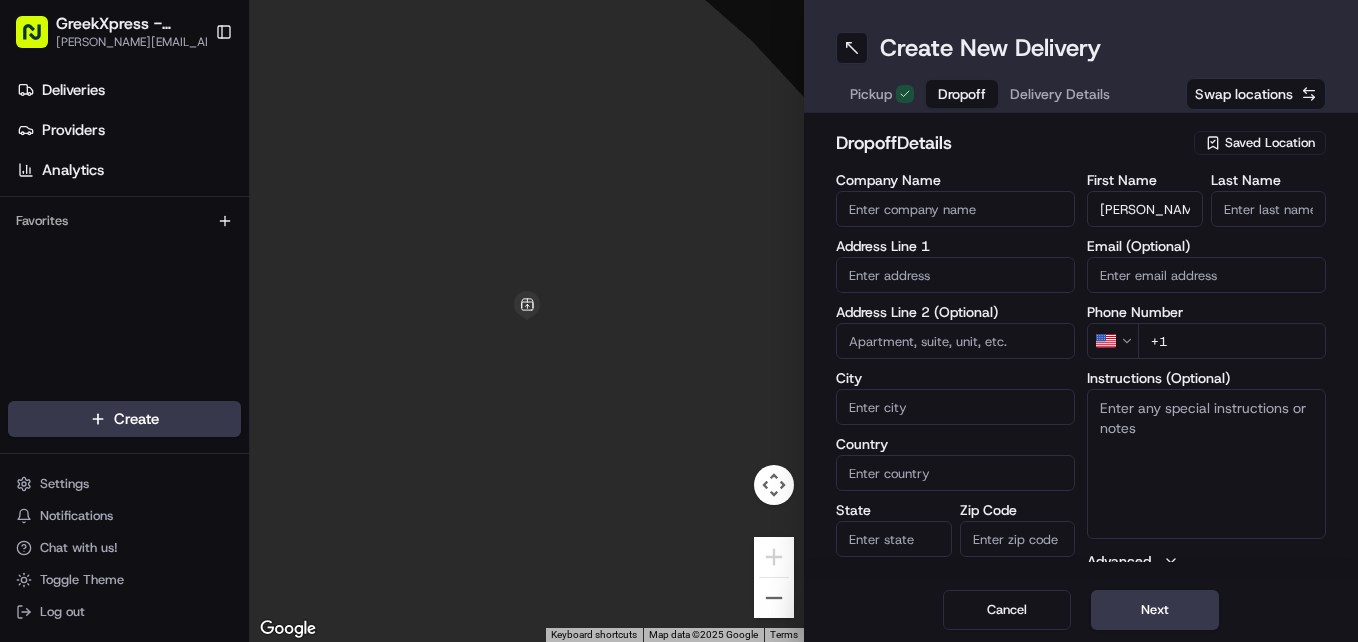 type on "[PERSON_NAME]" 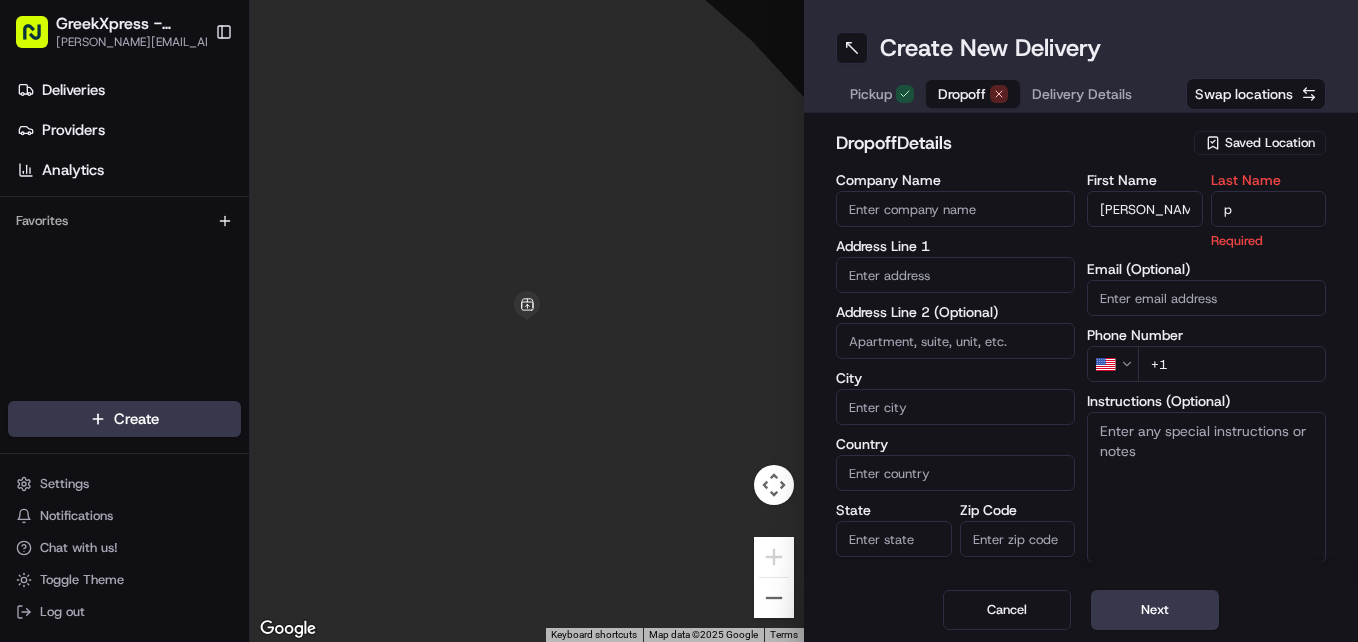 type on "p" 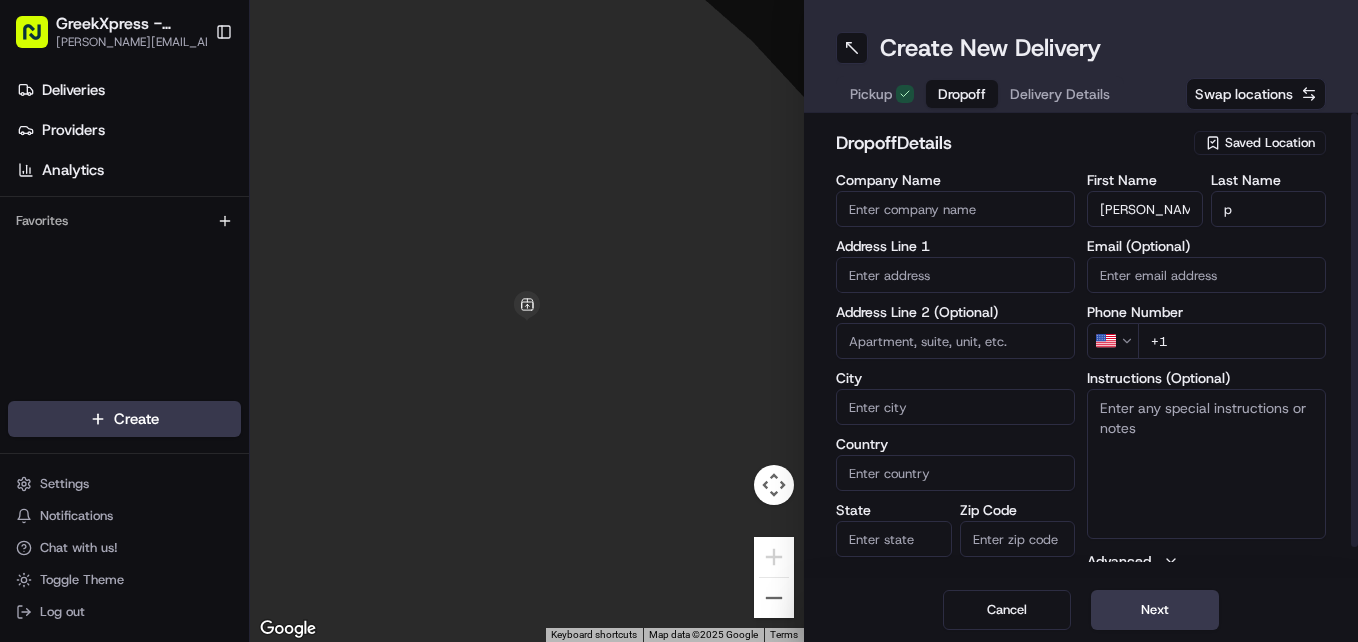 click at bounding box center [955, 275] 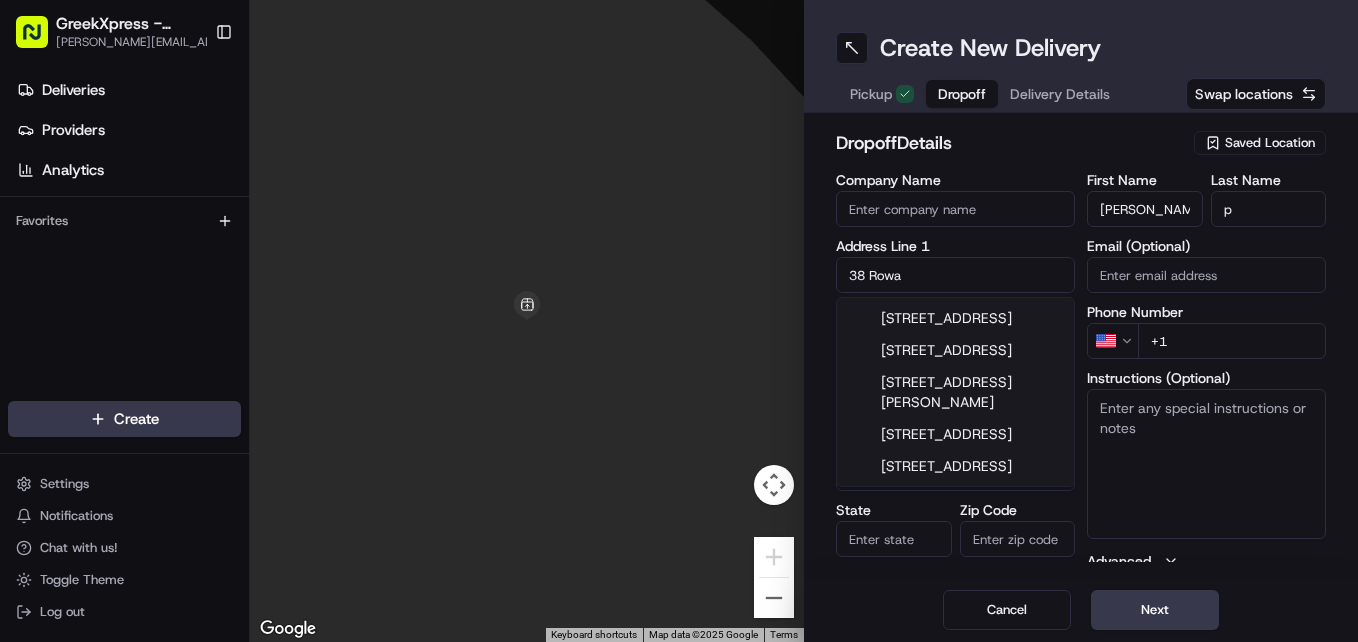 click on "[STREET_ADDRESS]" at bounding box center [955, 318] 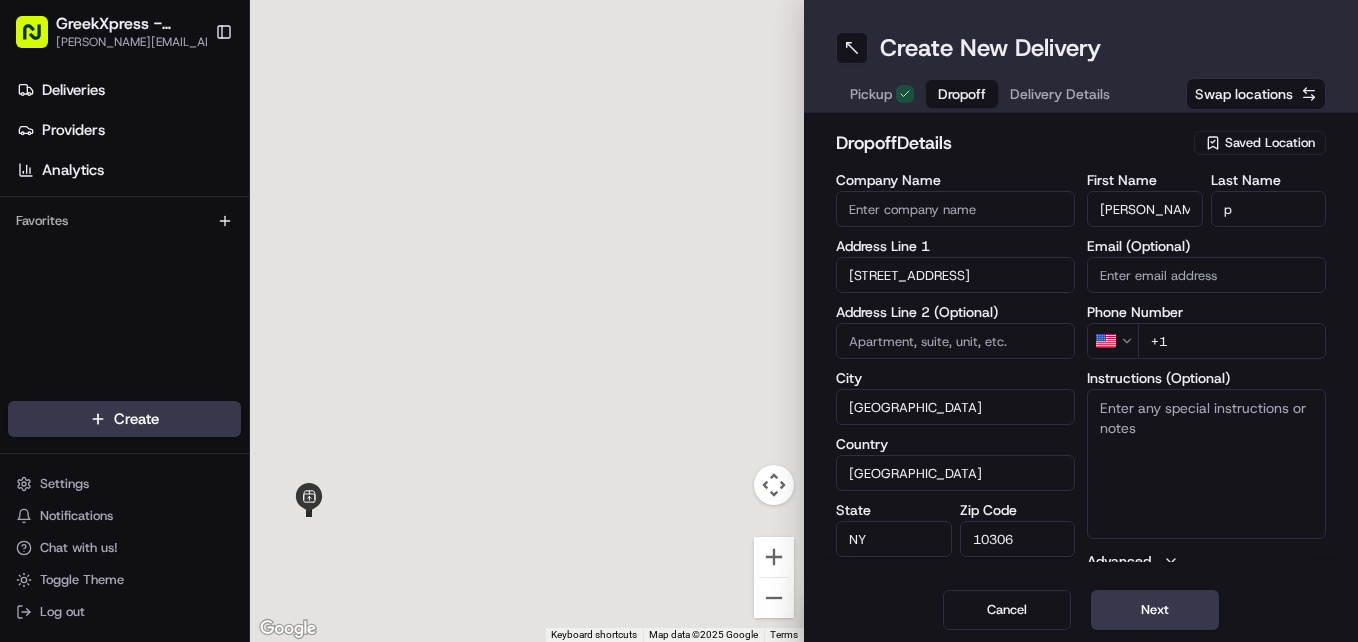 type on "[STREET_ADDRESS]" 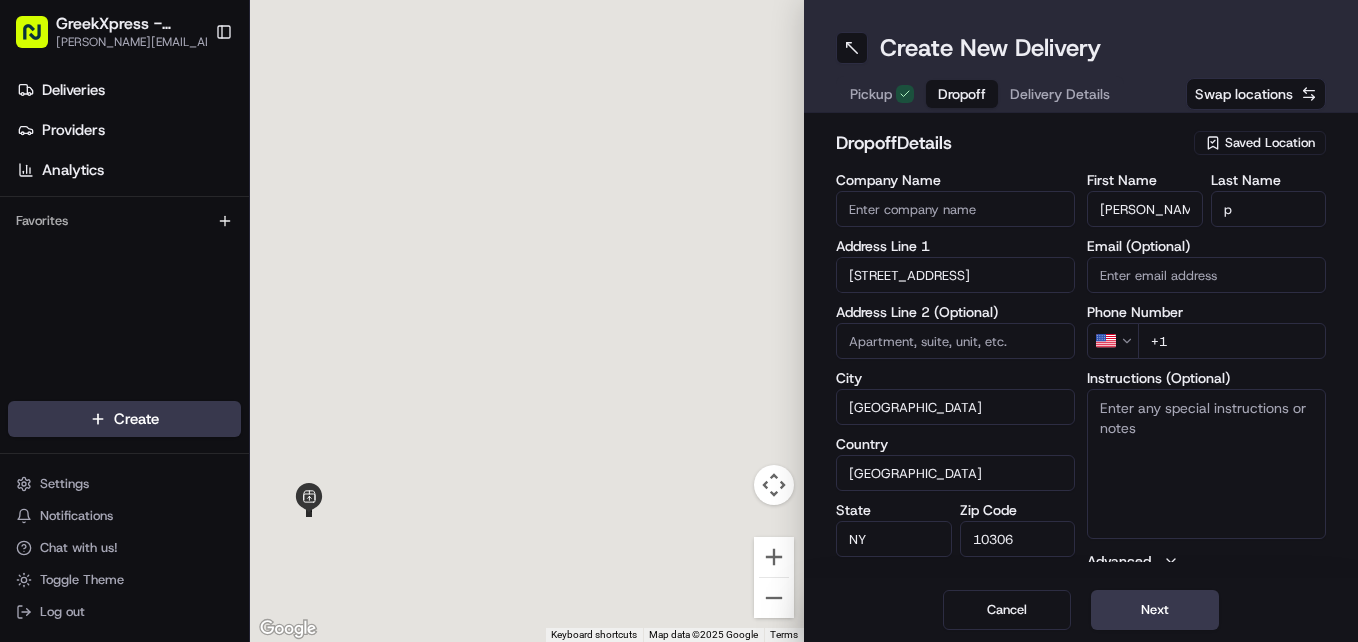 type on "[GEOGRAPHIC_DATA]" 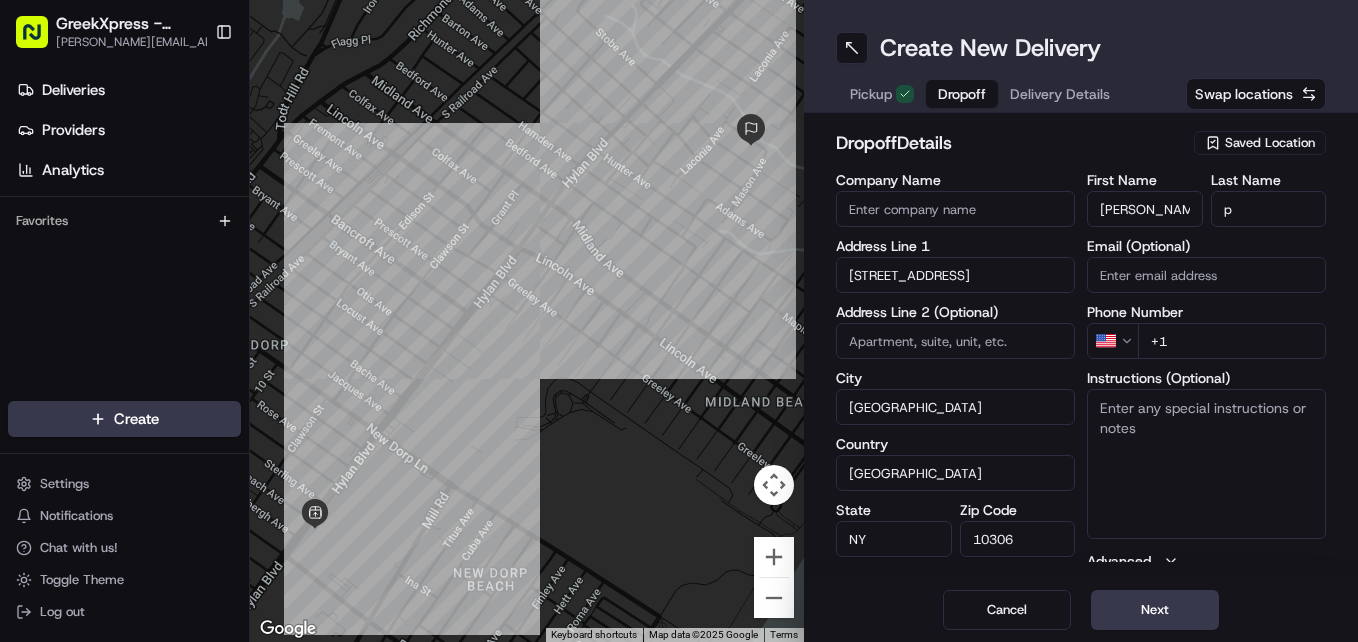 click on "+1" at bounding box center [1232, 341] 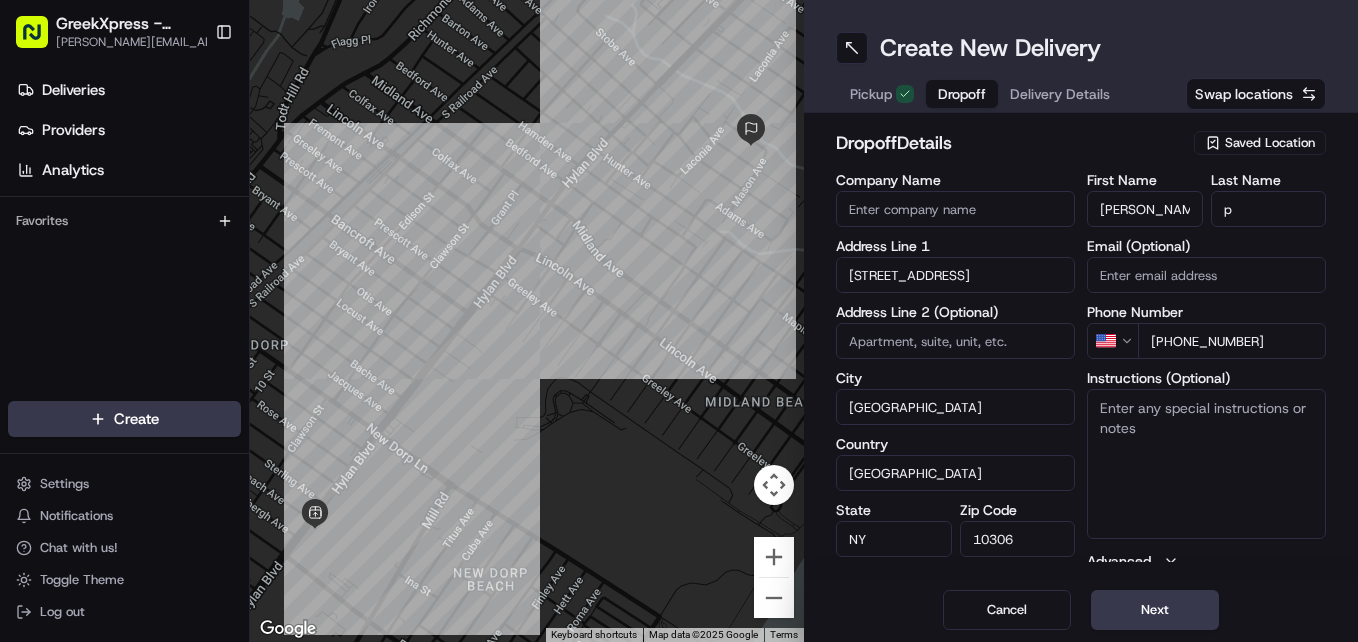 type on "[PHONE_NUMBER]" 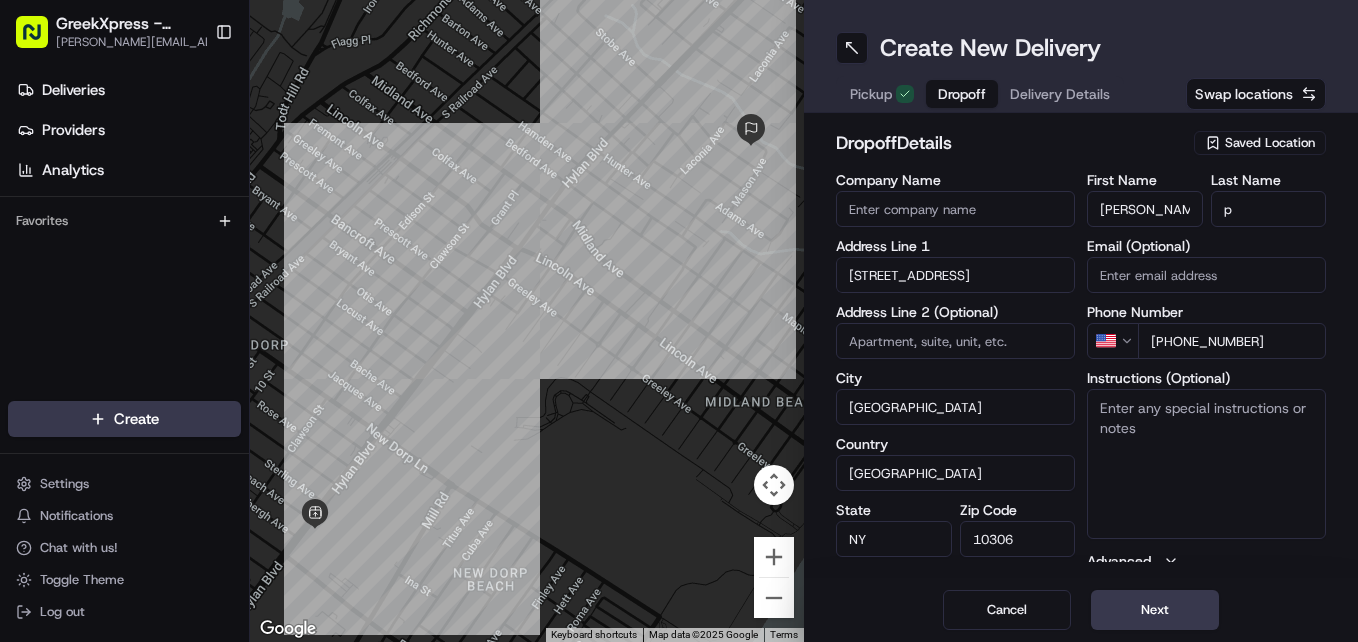 type on "HAND DIRECTLY TO CUSTOMER" 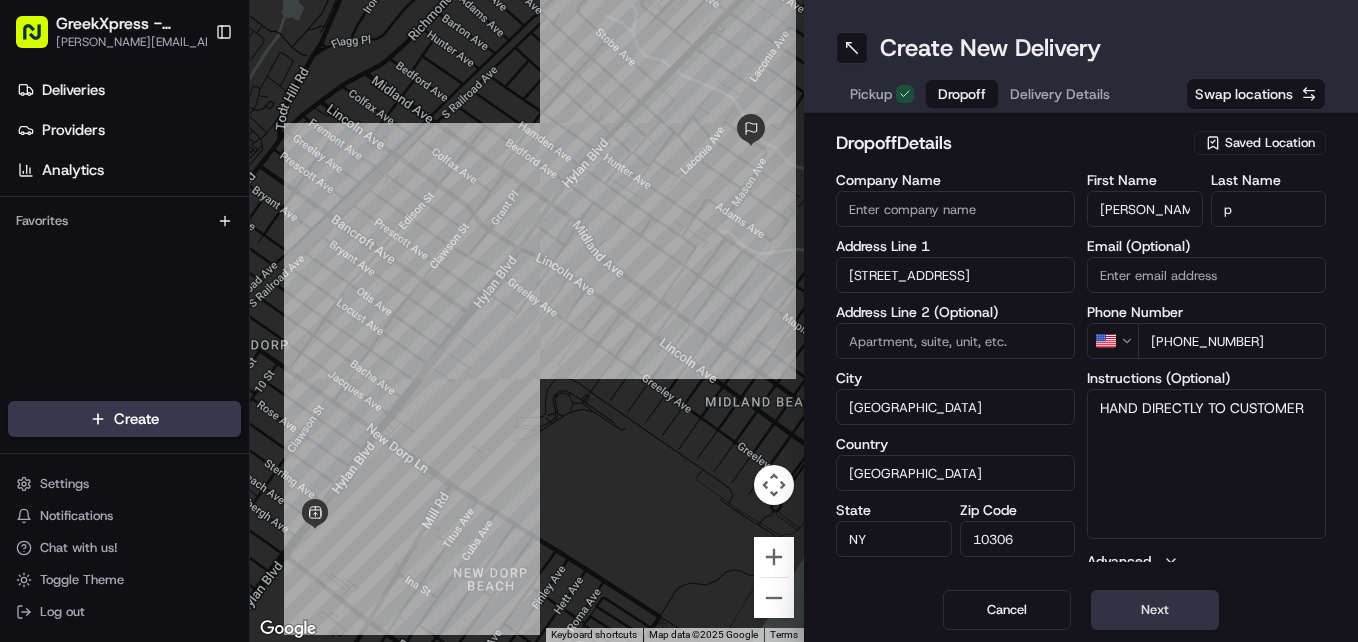 click on "Next" at bounding box center (1155, 610) 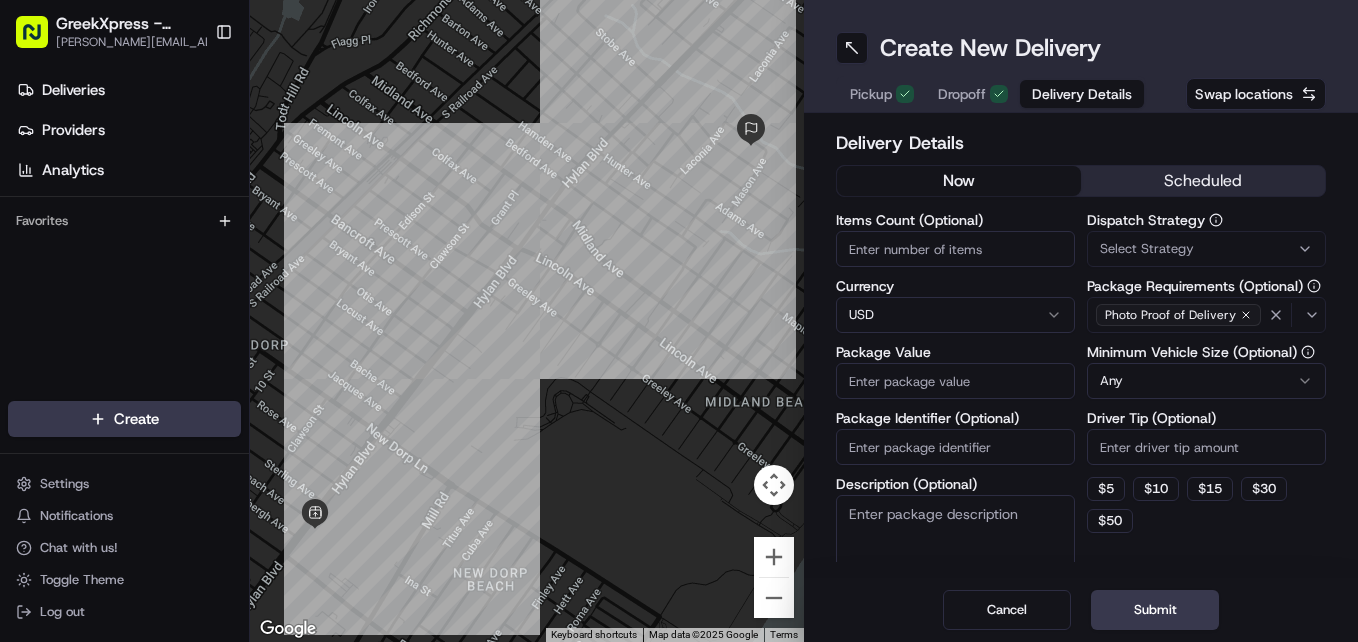click on "Package Value" at bounding box center (955, 381) 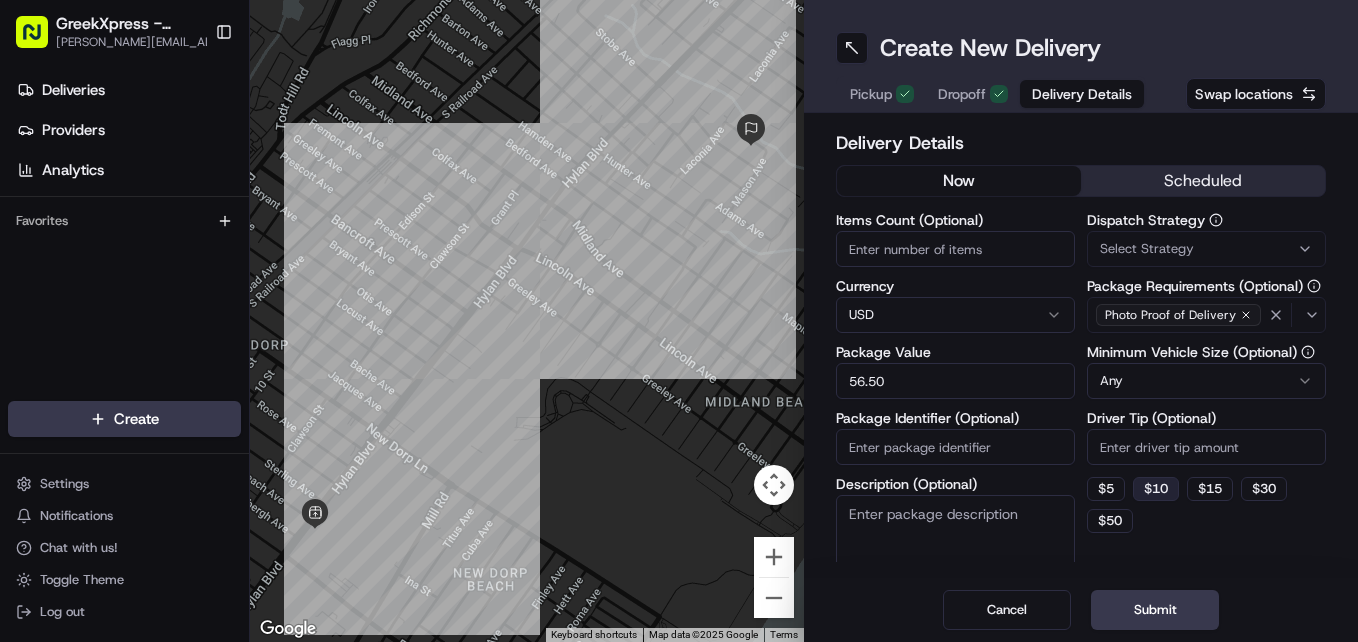 type on "56.50" 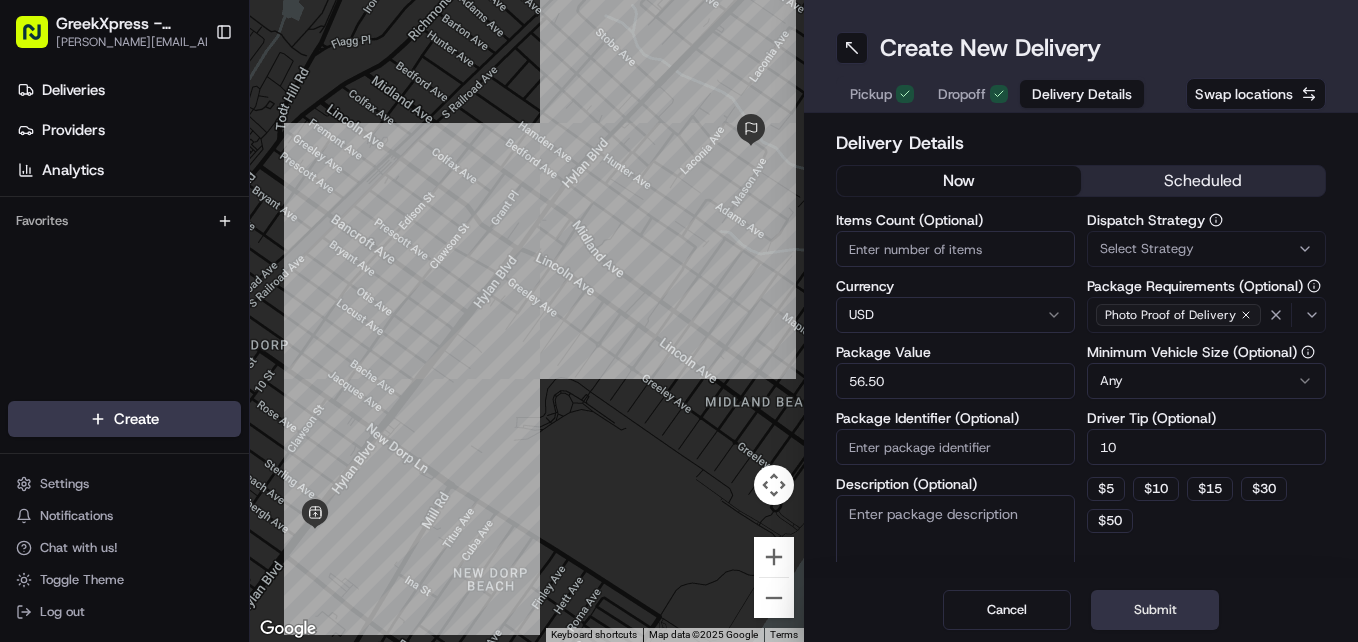 click on "Submit" at bounding box center (1155, 610) 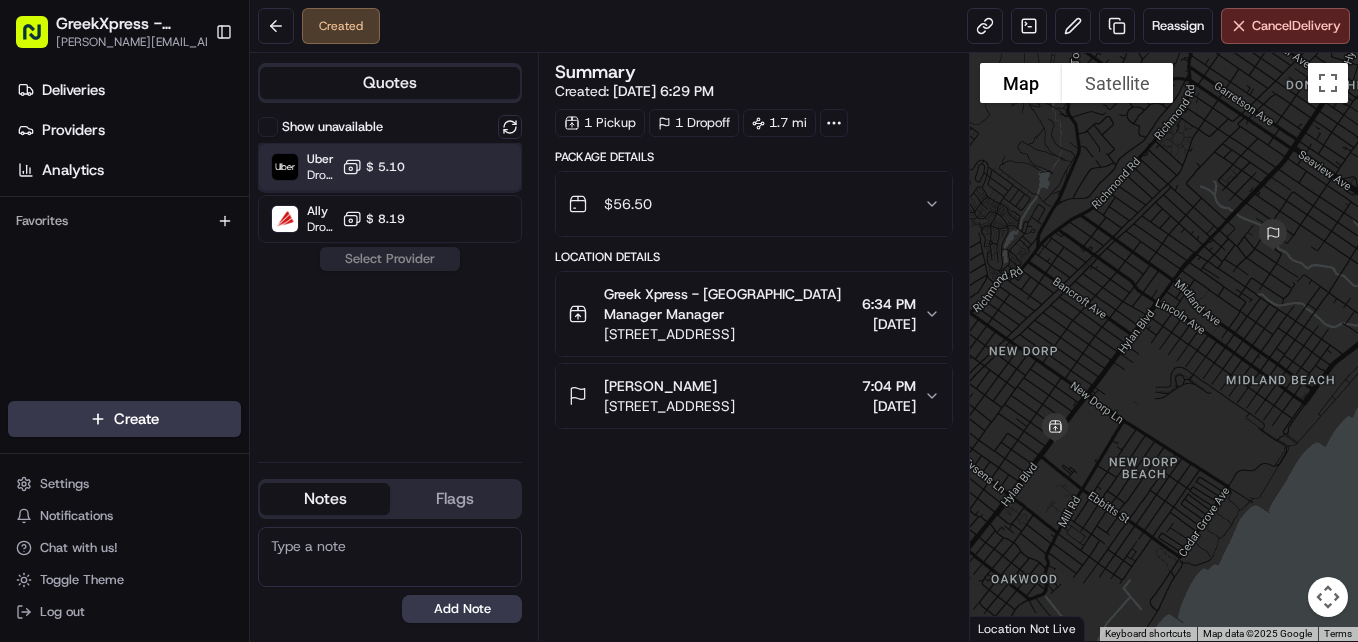 click on "Uber Dropoff ETA   27 minutes $   5.10" at bounding box center [390, 167] 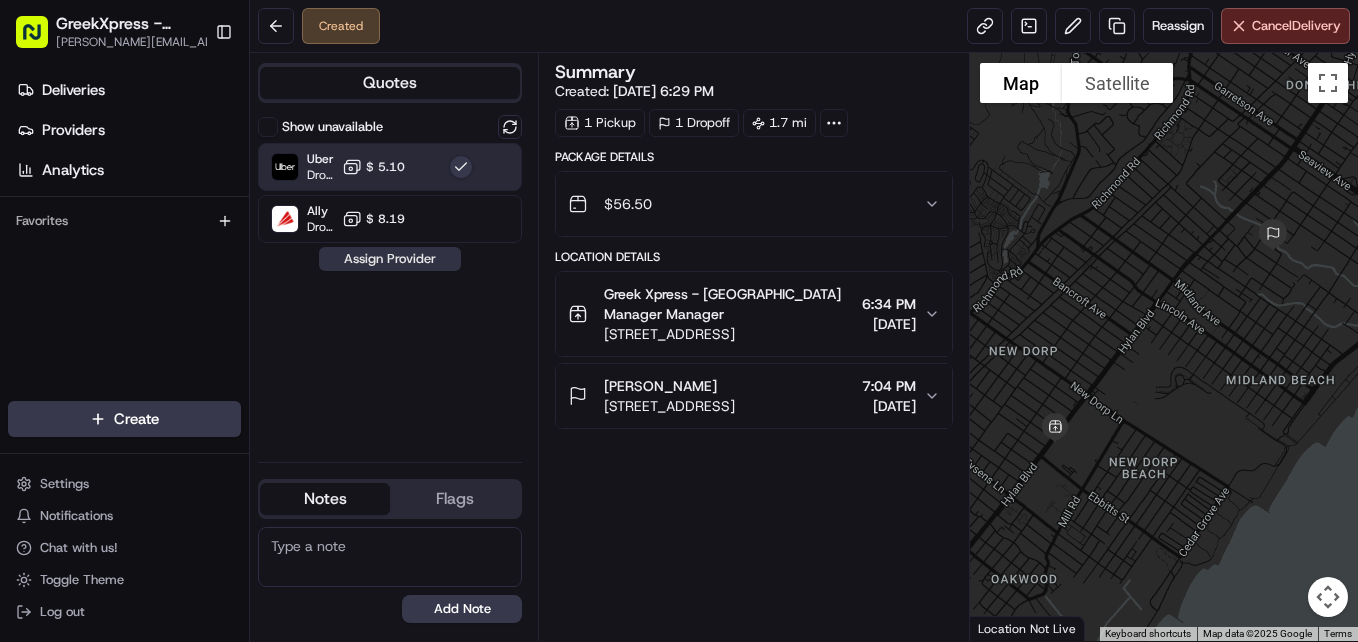 click on "Assign Provider" at bounding box center (390, 259) 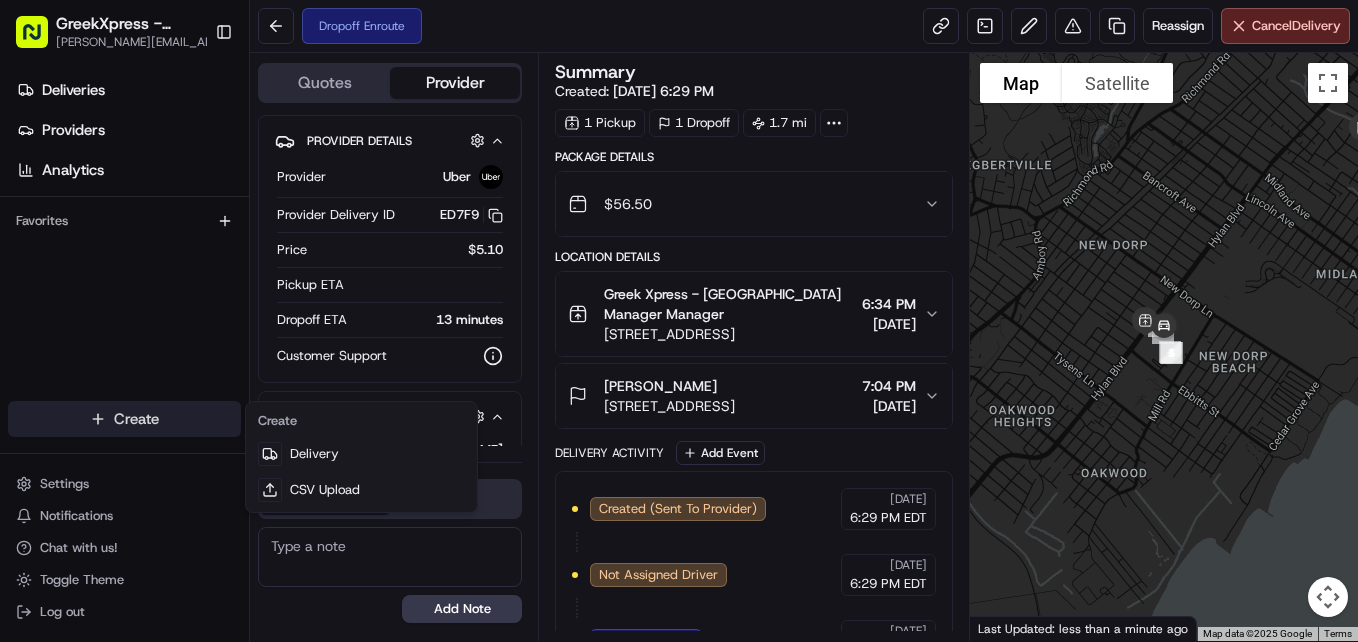 click on "GreekXpress - Staten Island [EMAIL_ADDRESS][DOMAIN_NAME] Toggle Sidebar Deliveries Providers Analytics Favorites Main Menu Members & Organization Organization Users Roles Preferences Customization Tracking Orchestration Automations Dispatch Strategy Locations Pickup Locations Dropoff Locations Billing Billing Refund Requests Integrations Notification Triggers Webhooks API Keys Request Logs Create Settings Notifications Chat with us! Toggle Theme Log out Dropoff Enroute Reassign Cancel  Delivery Quotes Provider Provider Details Hidden ( 1 ) Provider Uber   Provider Delivery ID ED7F9 Copy  del_sK9DHdXCSsWL_mi-g_7X-Q ED7F9 Price $5.10 Pickup ETA Dropoff ETA 13 minutes Customer Support Driver Details Hidden ( 5 ) Name [PERSON_NAME] Pickup Phone Number +1 312 766 6835 ext. 53161238 Dropoff Phone Number [PHONE_NUMBER] Tip $10.00 Type car Make Toyota Model Corolla Hybrid Color black License Plate Number ***8441 Notes Flags [PERSON_NAME][EMAIL_ADDRESS][DOMAIN_NAME] [PERSON_NAME][EMAIL_ADDRESS][DOMAIN_NAME] Add Note [PERSON_NAME][EMAIL_ADDRESS][DOMAIN_NAME] Add Flag Summary" at bounding box center [679, 321] 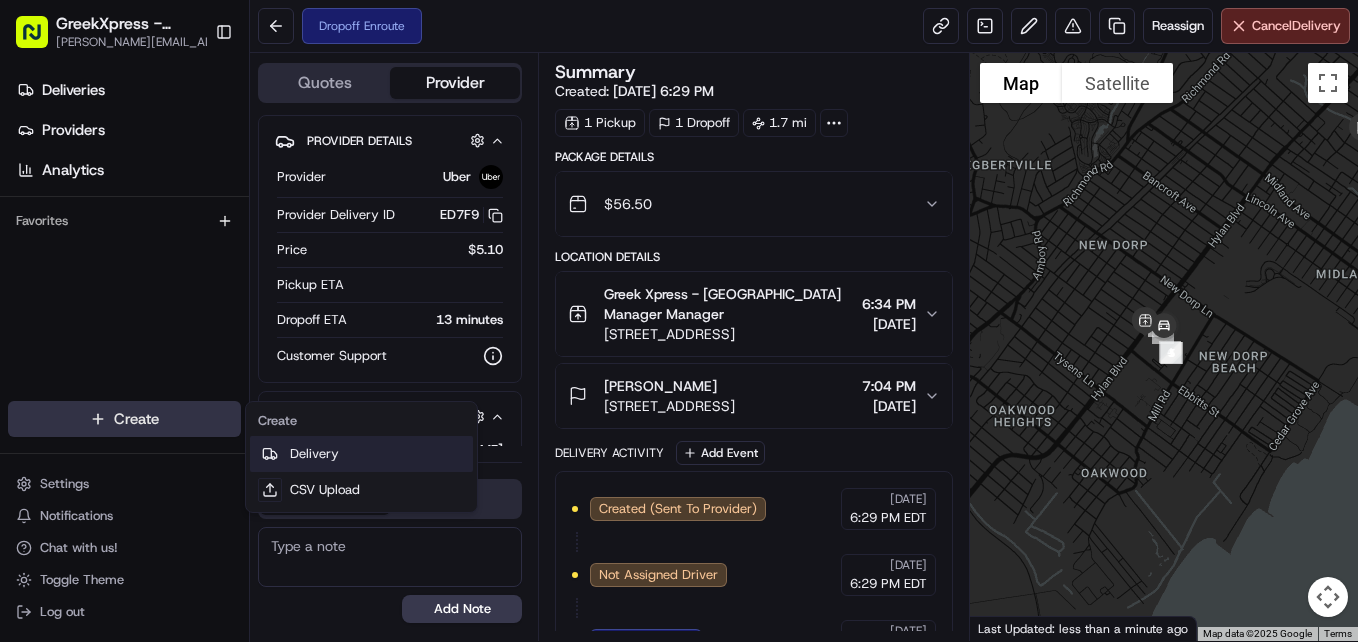 click on "Delivery" at bounding box center (361, 454) 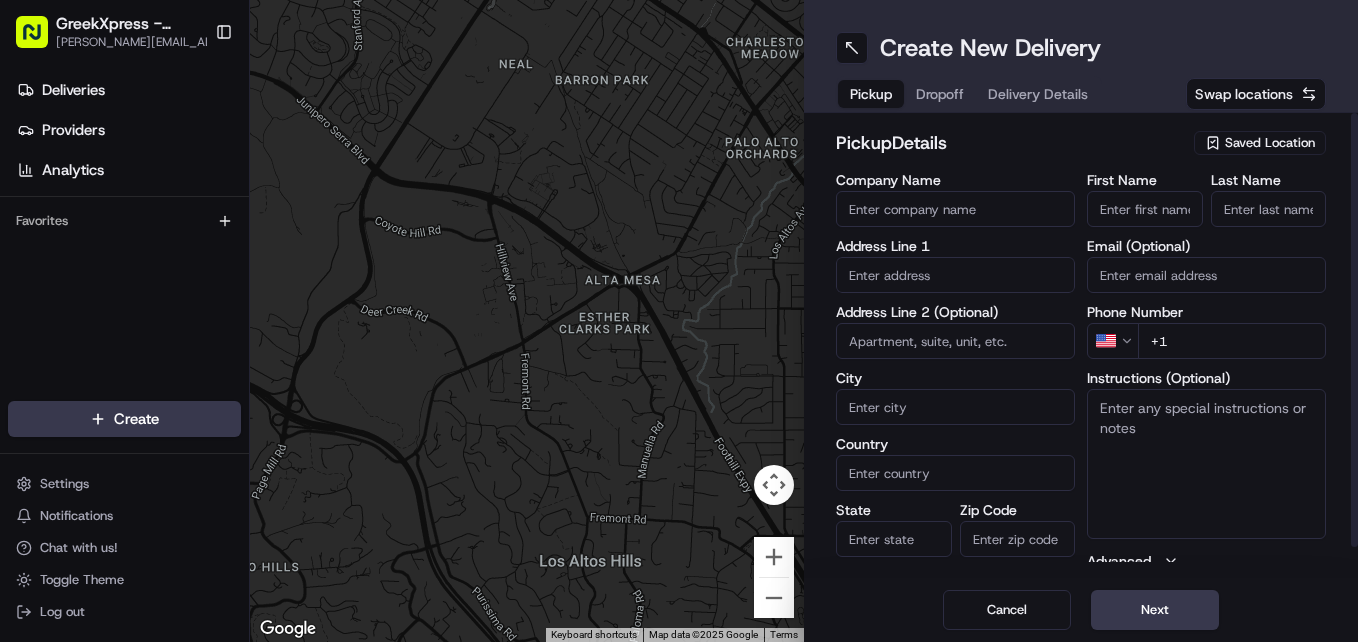 click on "Saved Location" at bounding box center [1270, 143] 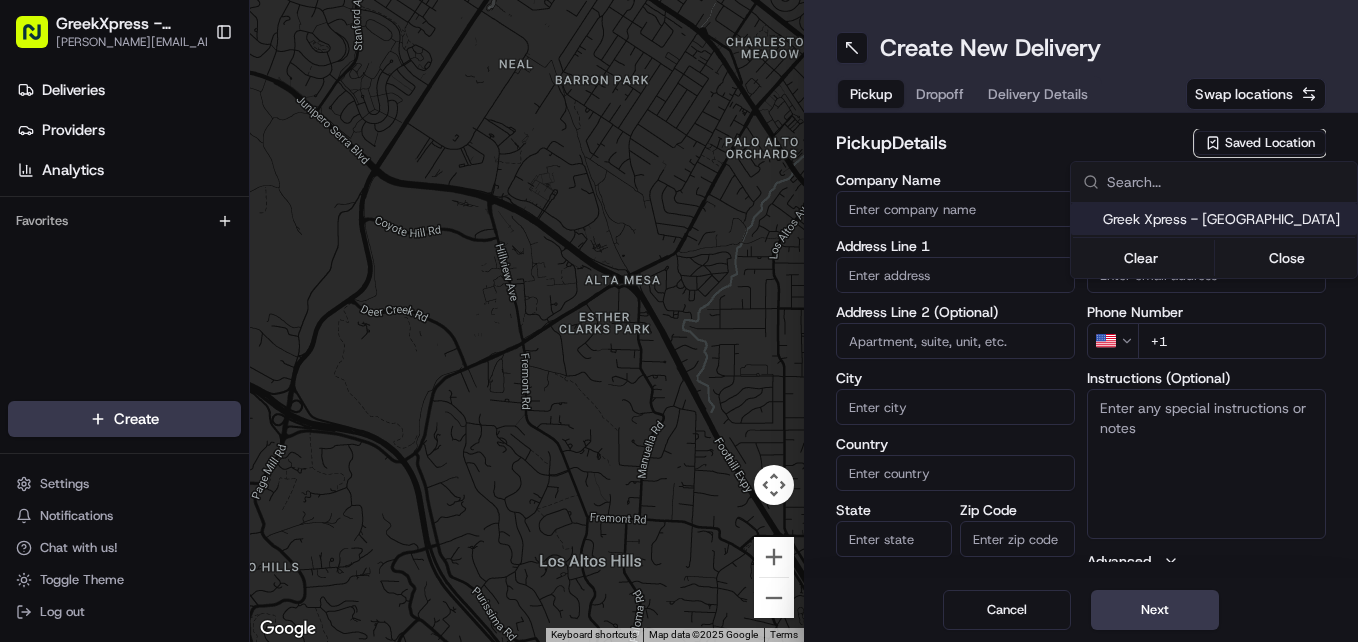click on "Greek Xpress - [GEOGRAPHIC_DATA]" at bounding box center (1226, 219) 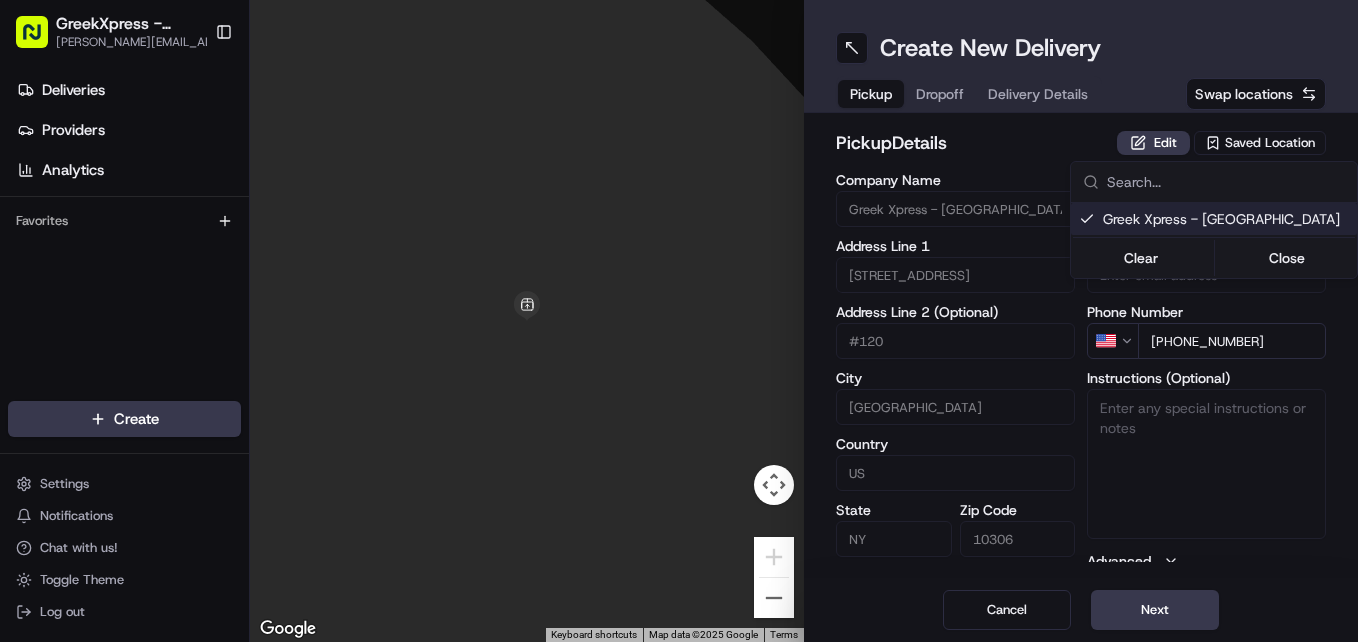 click on "GreekXpress - Staten Island [EMAIL_ADDRESS][DOMAIN_NAME] Toggle Sidebar Deliveries Providers Analytics Favorites Main Menu Members & Organization Organization Users Roles Preferences Customization Tracking Orchestration Automations Dispatch Strategy Locations Pickup Locations Dropoff Locations Billing Billing Refund Requests Integrations Notification Triggers Webhooks API Keys Request Logs Create Settings Notifications Chat with us! Toggle Theme Log out To navigate the map with touch gestures double-tap and hold your finger on the map, then drag the map. ← Move left → Move right ↑ Move up ↓ Move down + Zoom in - Zoom out Home Jump left by 75% End Jump right by 75% Page Up Jump up by 75% Page Down Jump down by 75% To navigate, press the arrow keys. Keyboard shortcuts Map Data Map data ©2025 Google Map data ©2025 Google 2 m  Click to toggle between metric and imperial units Terms Report a map error Create New Delivery Pickup Dropoff Delivery Details Swap locations pickup  Details  Edit #120" at bounding box center (679, 321) 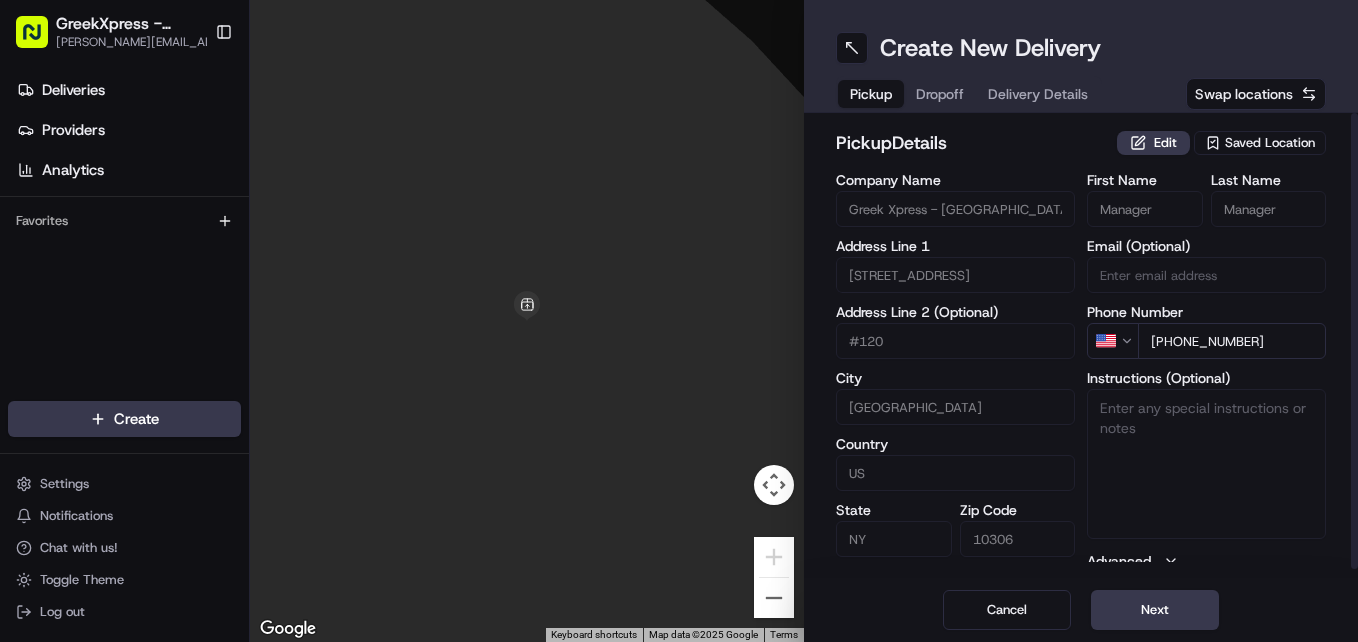 click on "Saved Location" at bounding box center [1270, 143] 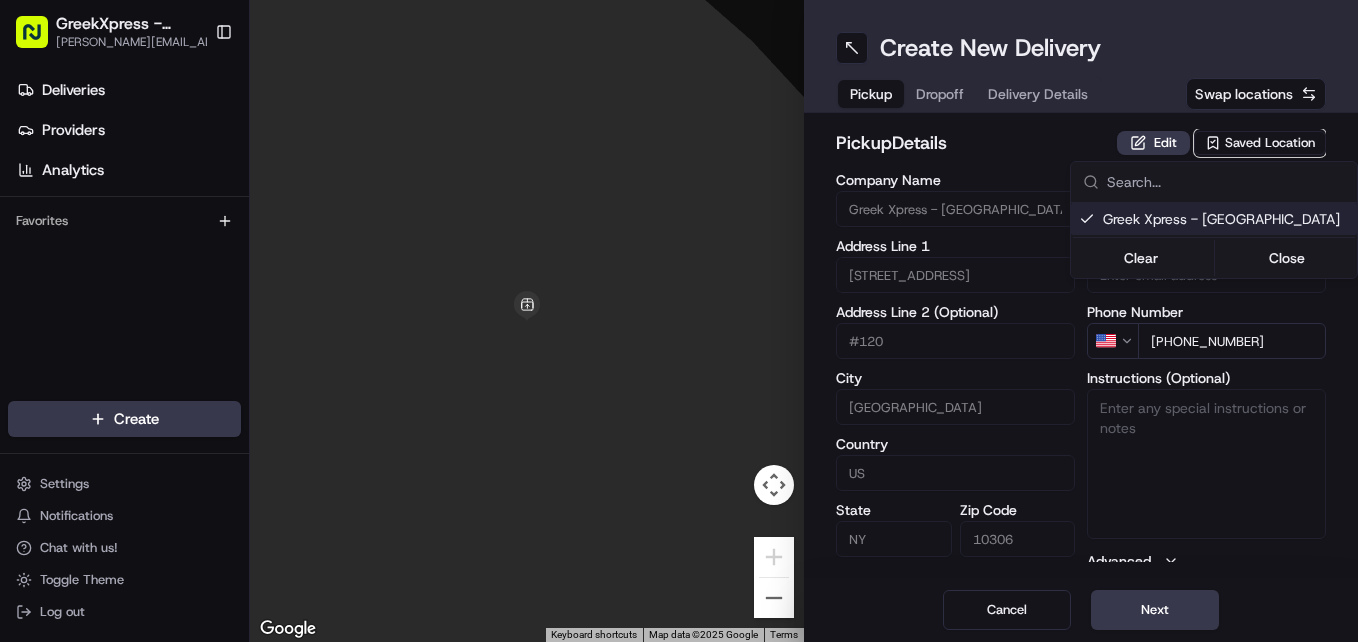 click on "Greek Xpress - [GEOGRAPHIC_DATA]" at bounding box center [1226, 219] 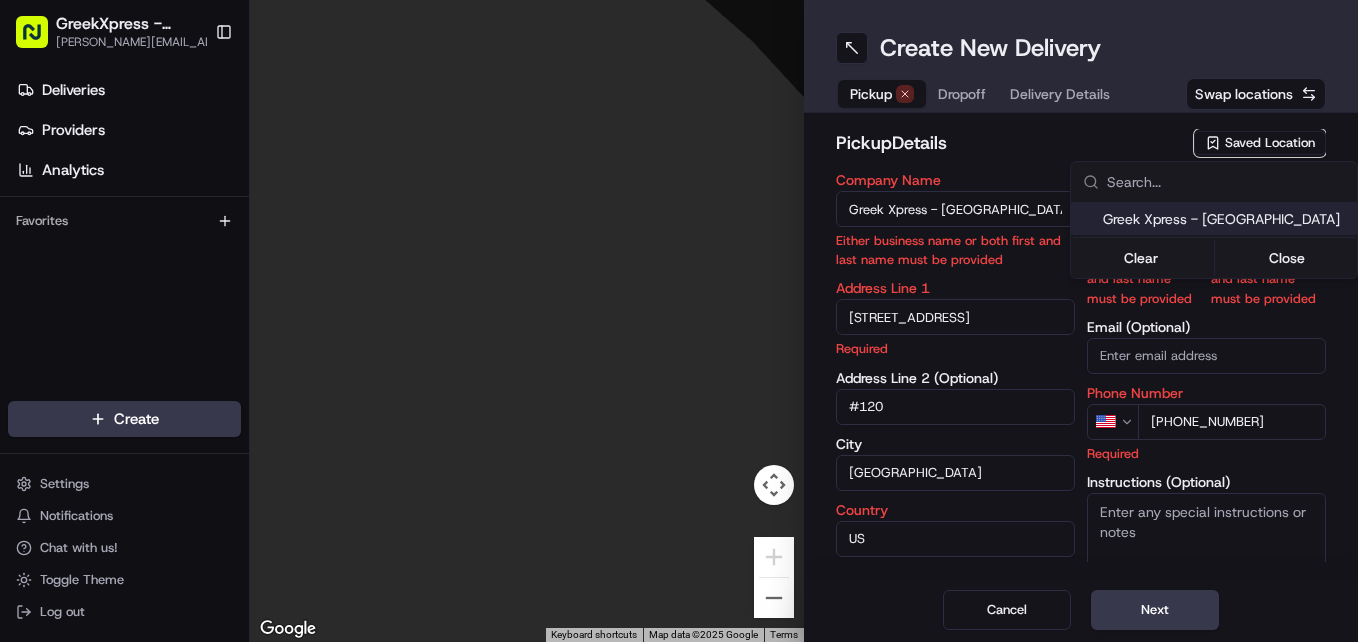 type 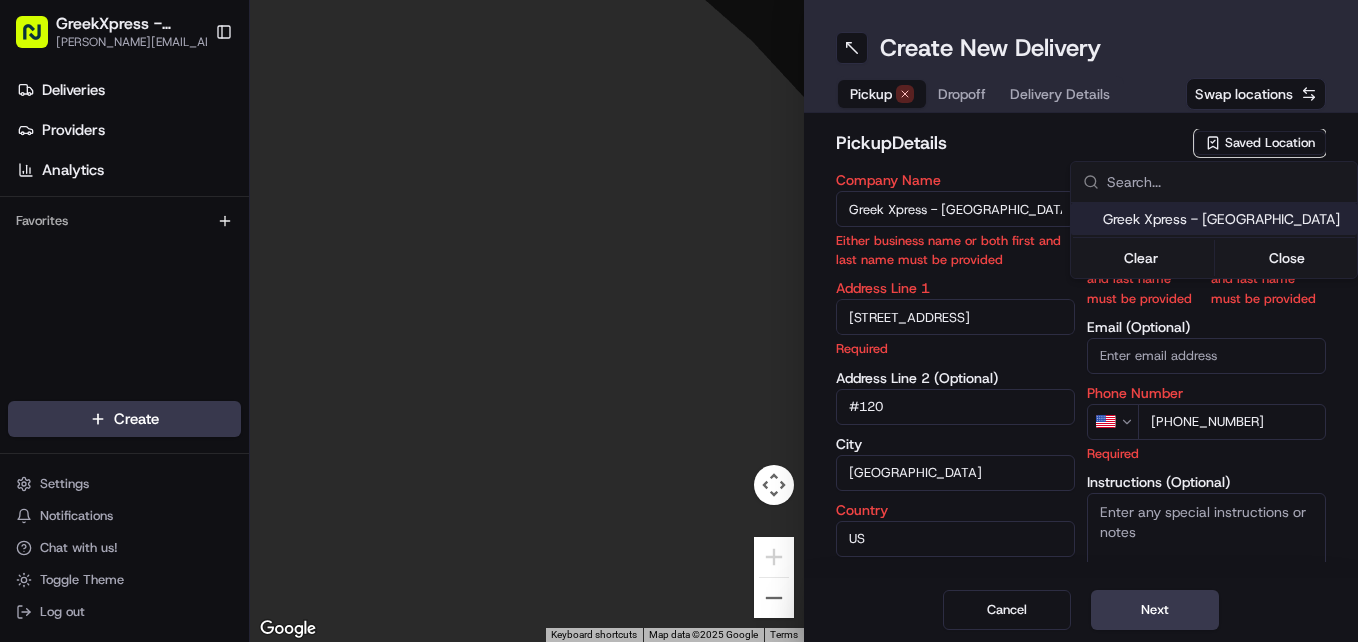 type 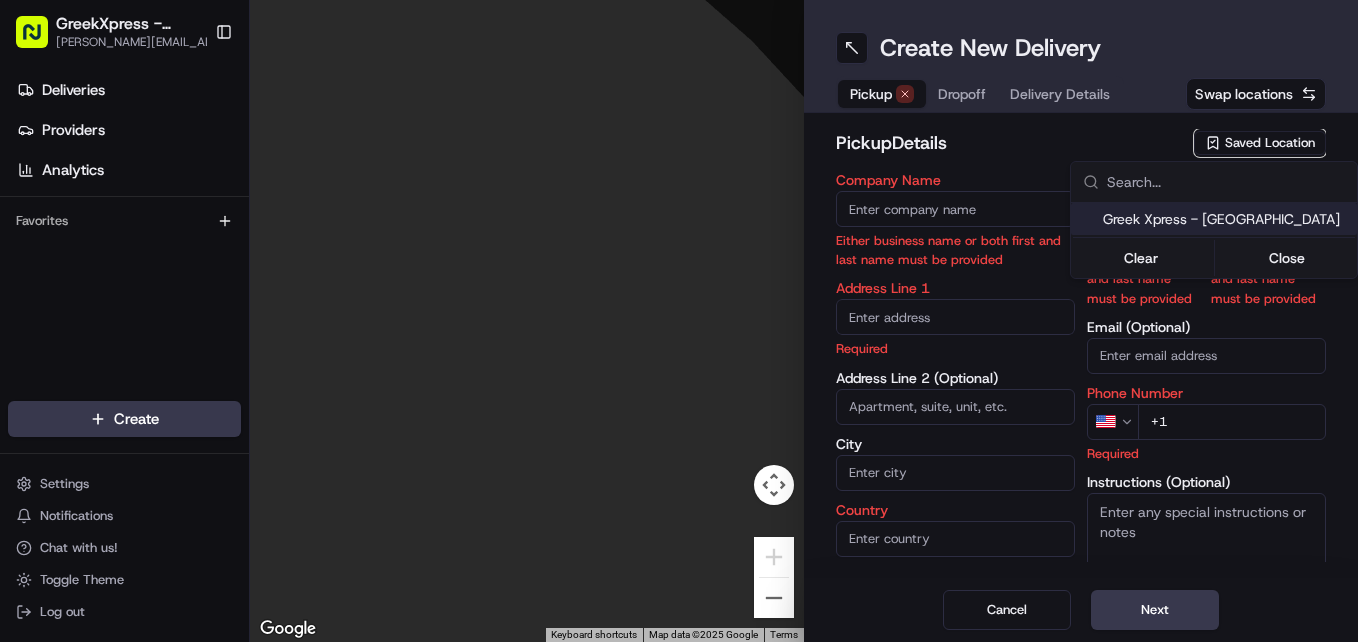 click on "Greek Xpress - [GEOGRAPHIC_DATA]" at bounding box center [1226, 219] 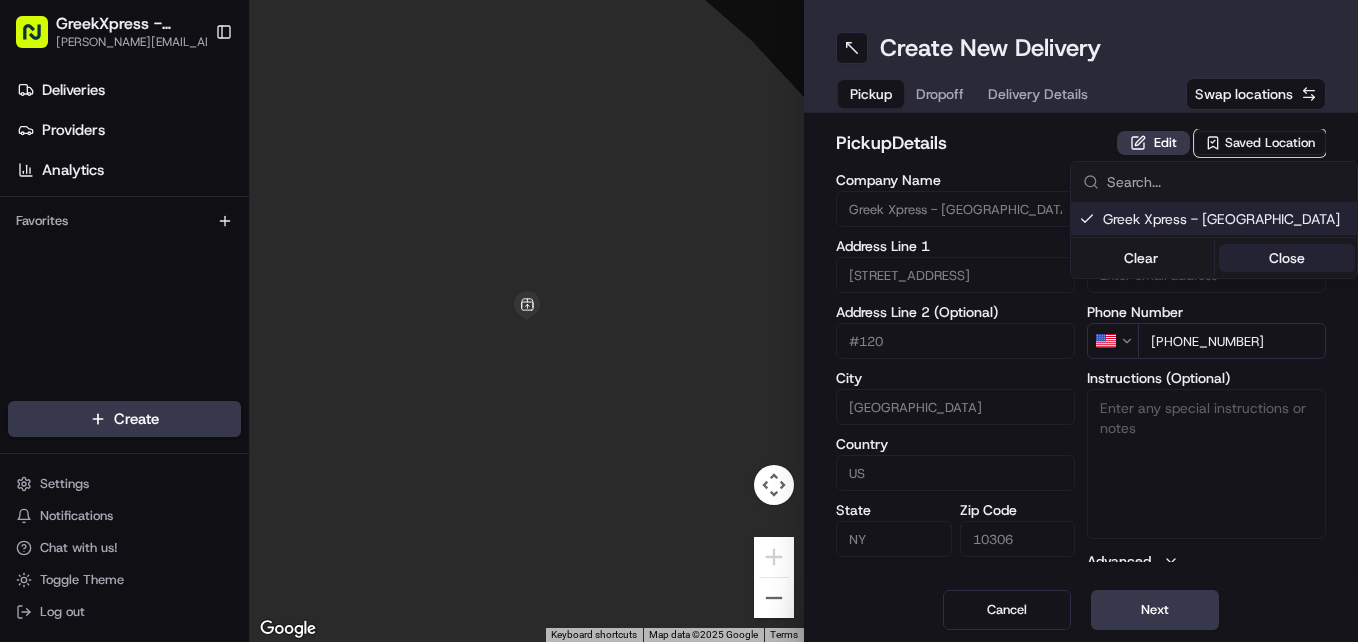 click on "Close" at bounding box center [1287, 258] 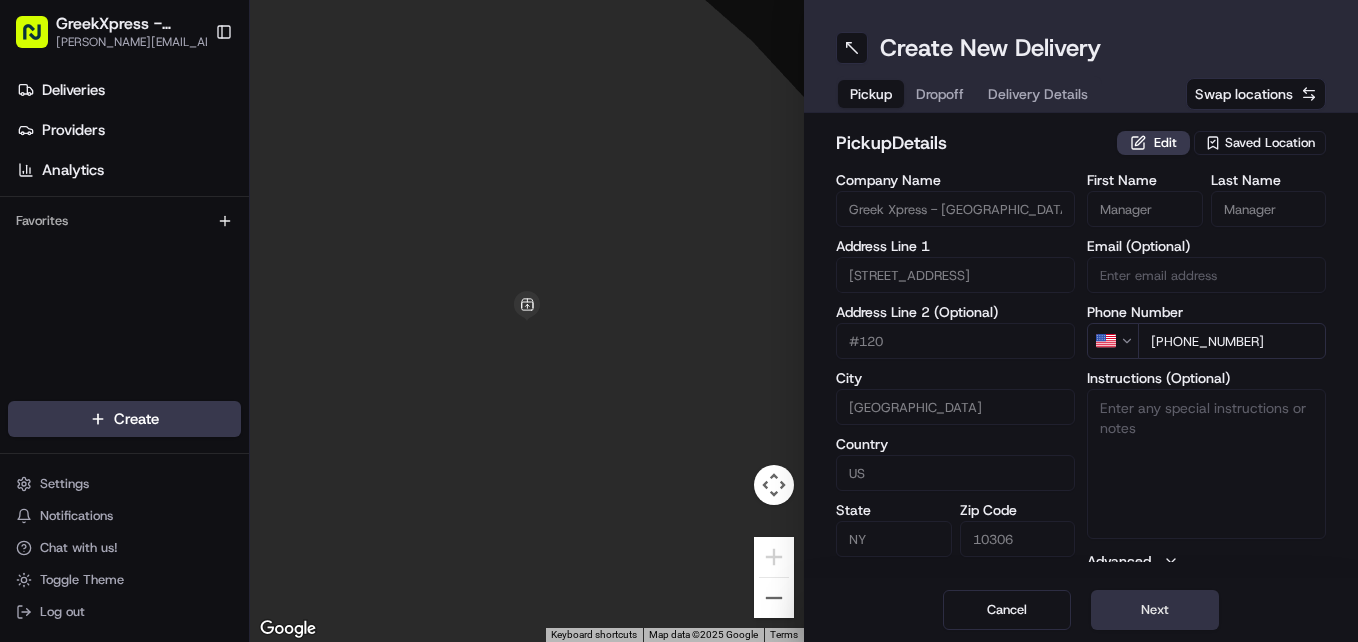 click on "Next" at bounding box center [1155, 610] 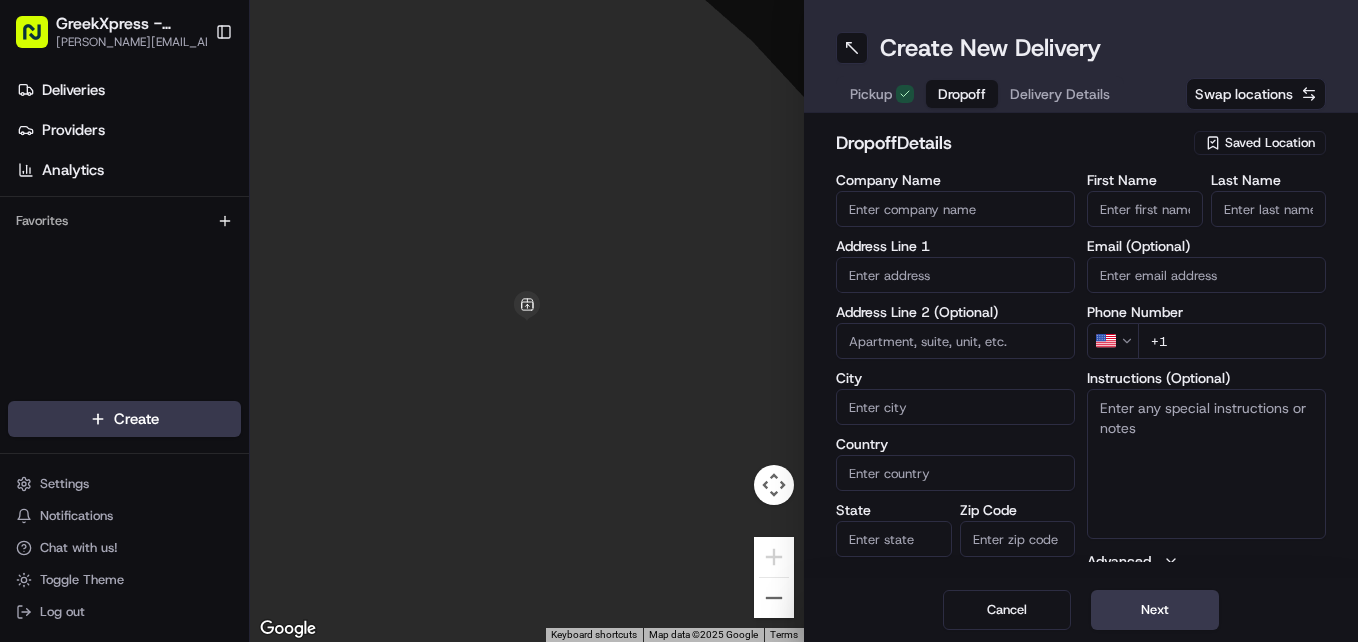 click on "First Name" at bounding box center (1145, 209) 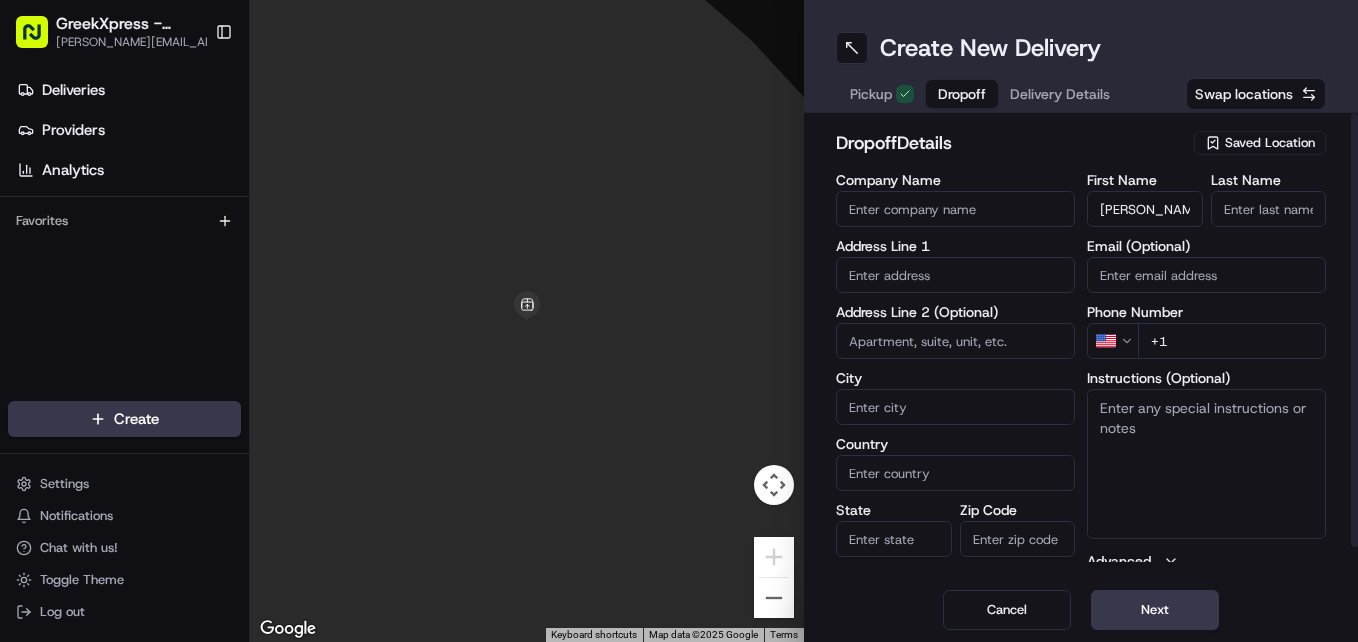 type on "[PERSON_NAME]" 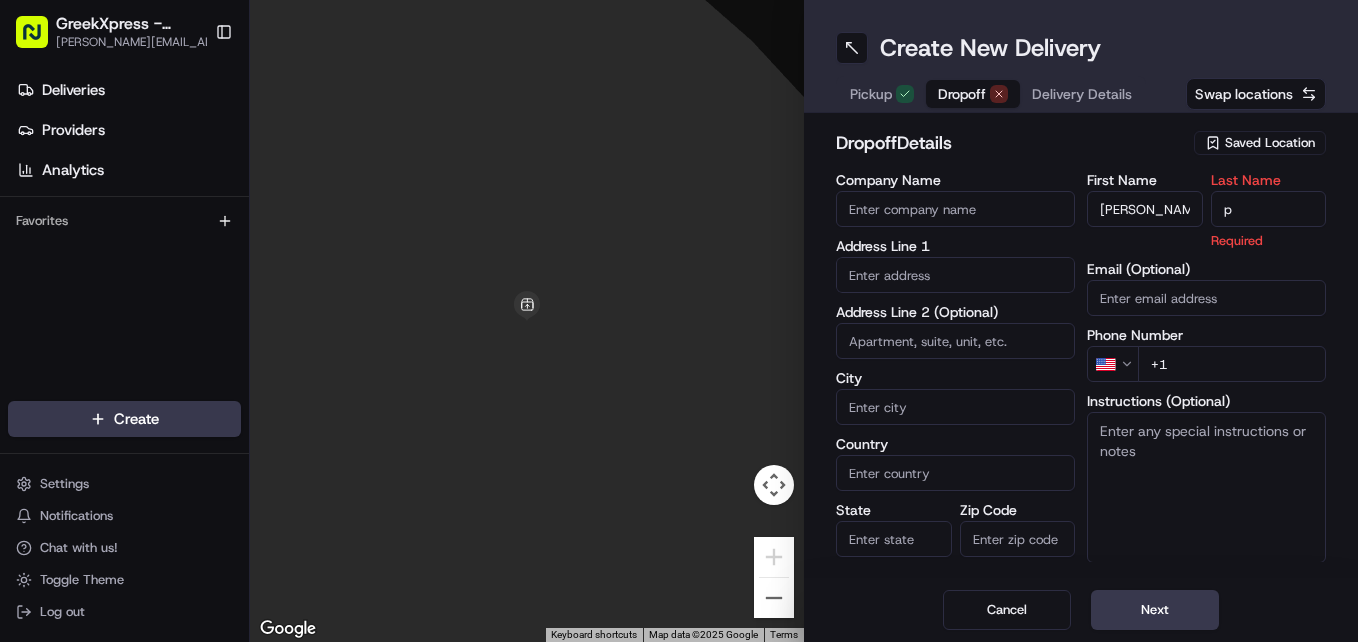 type on "p" 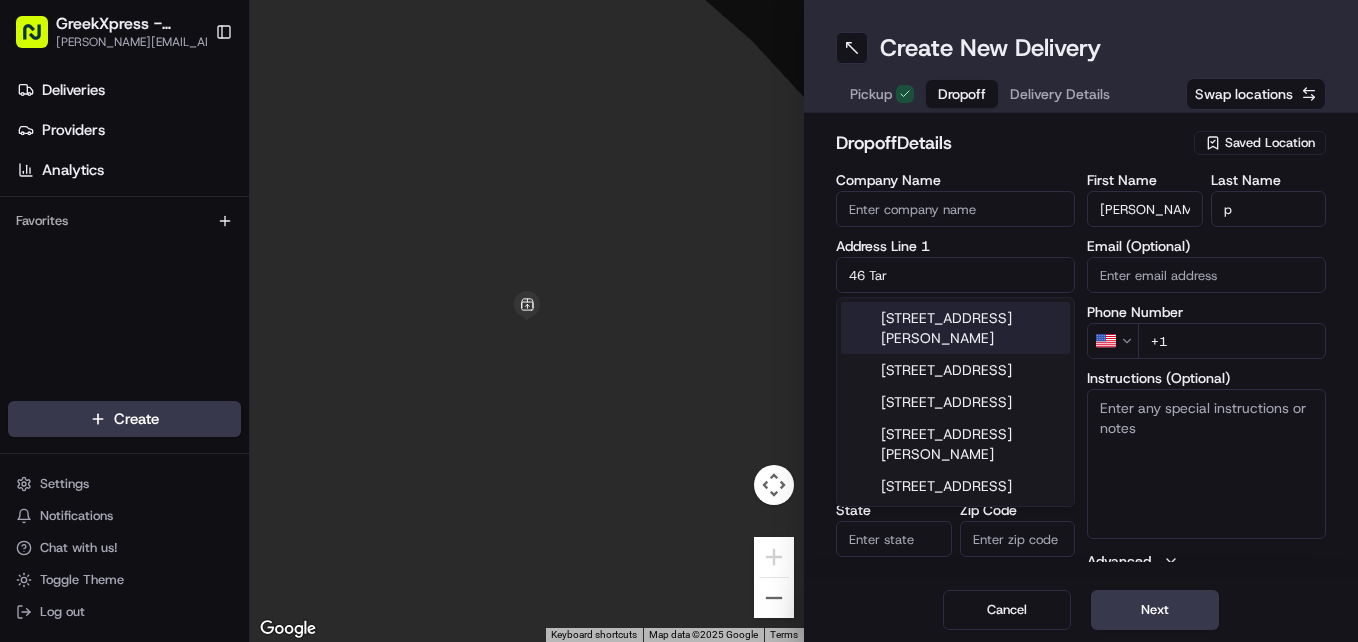 click on "[STREET_ADDRESS]" at bounding box center [955, 370] 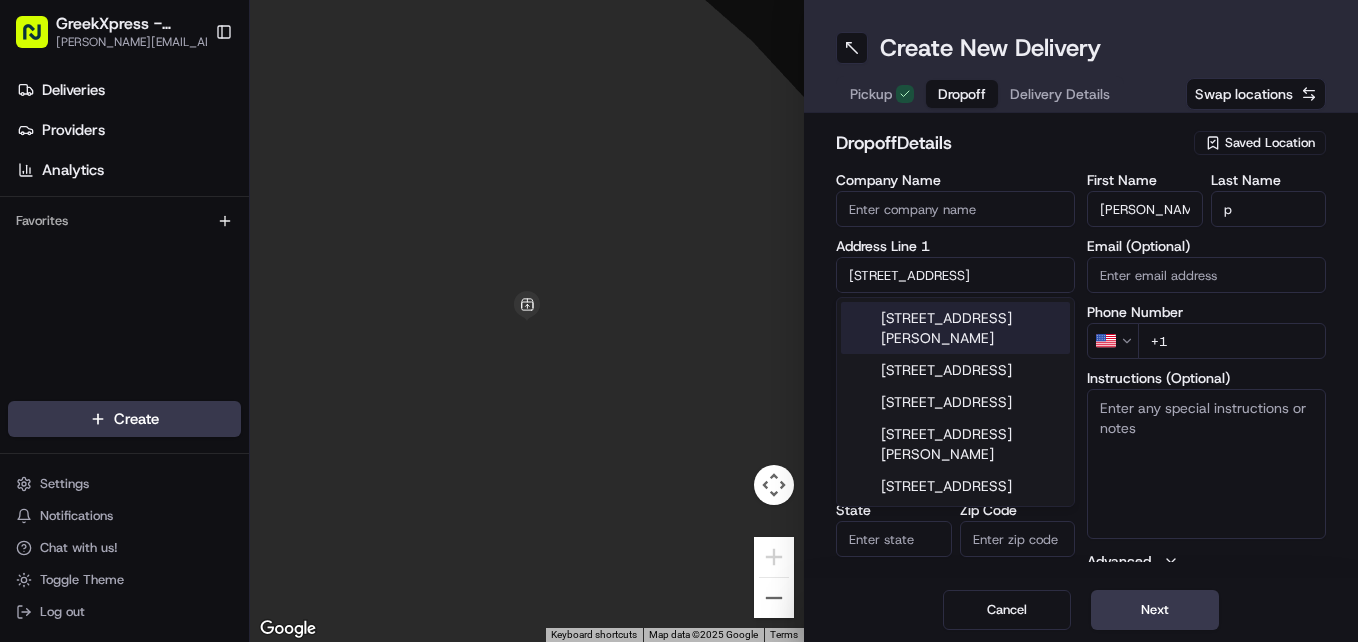 type on "[STREET_ADDRESS]" 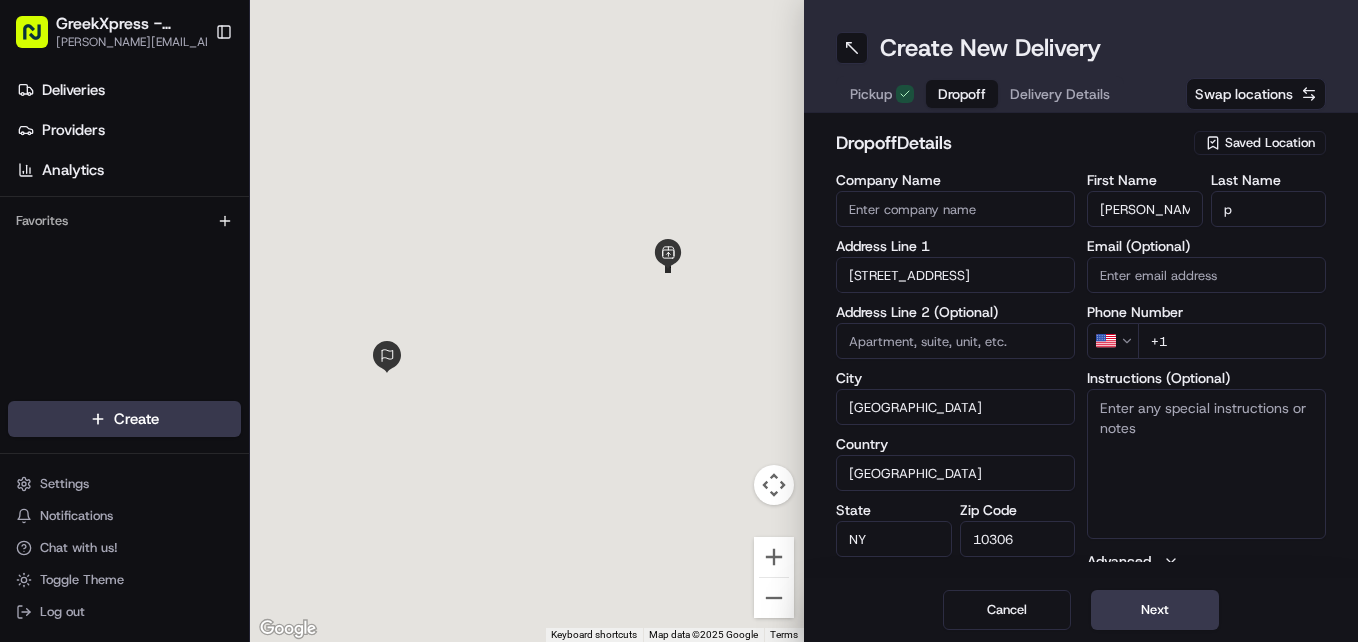 type on "[STREET_ADDRESS]" 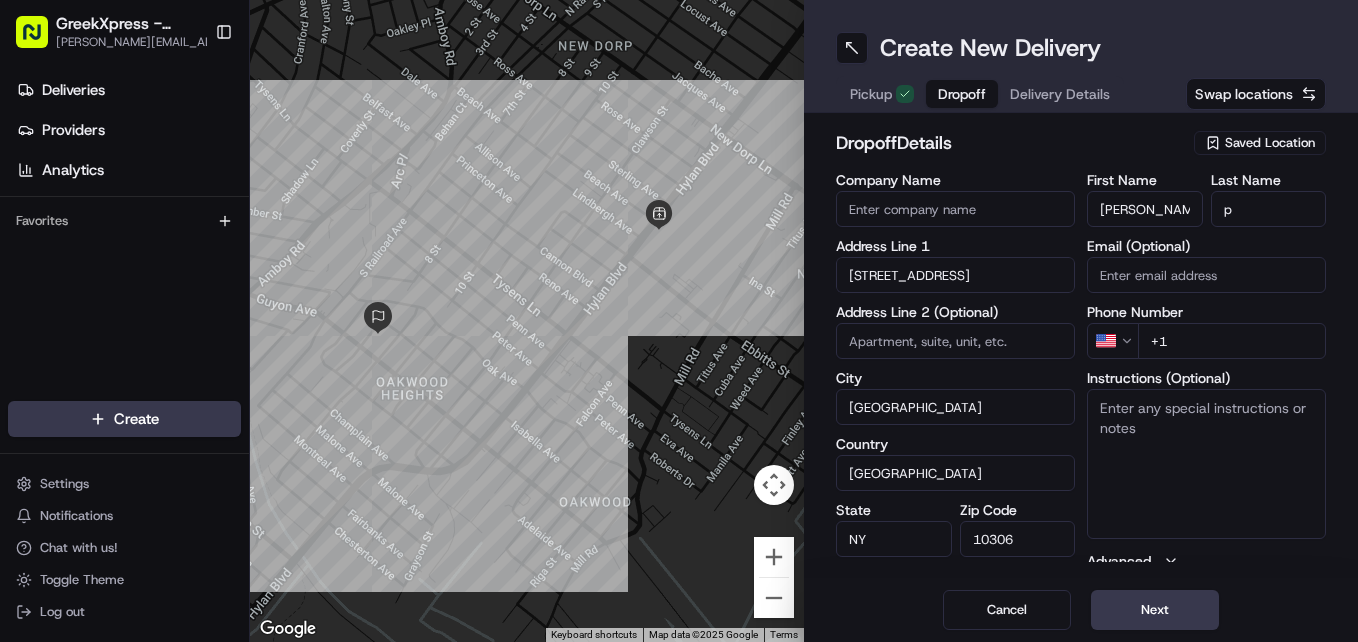 click on "+1" at bounding box center [1232, 341] 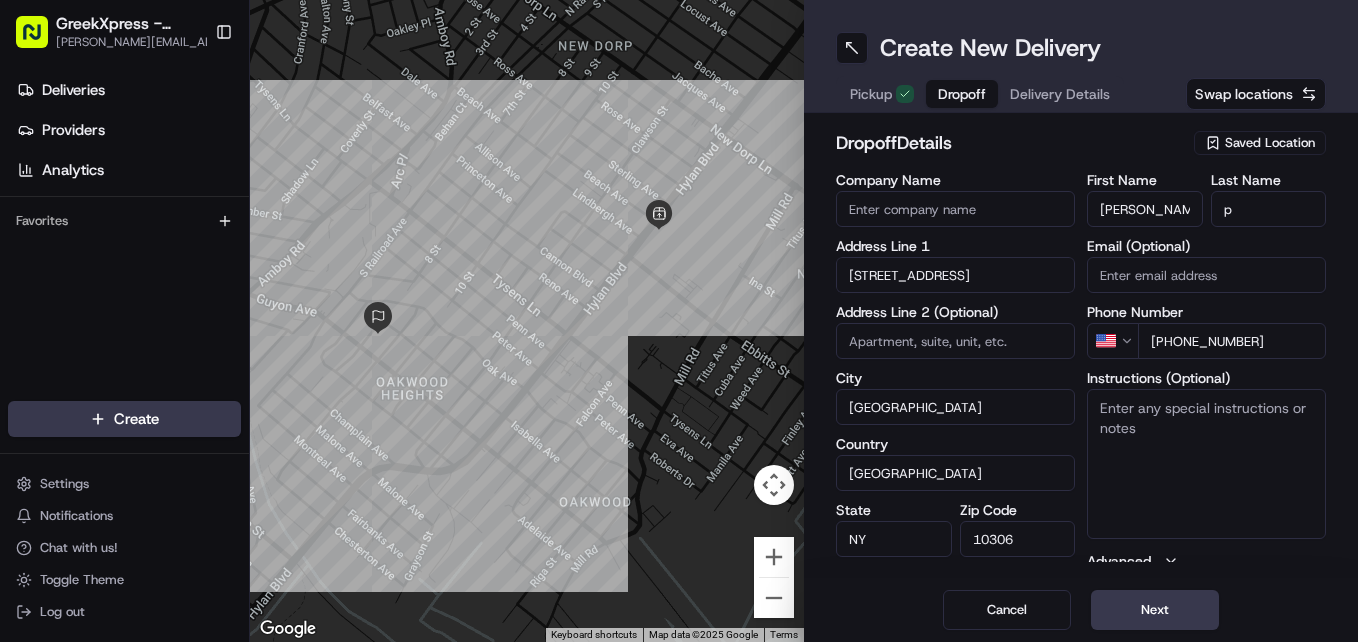 type on "[PHONE_NUMBER]" 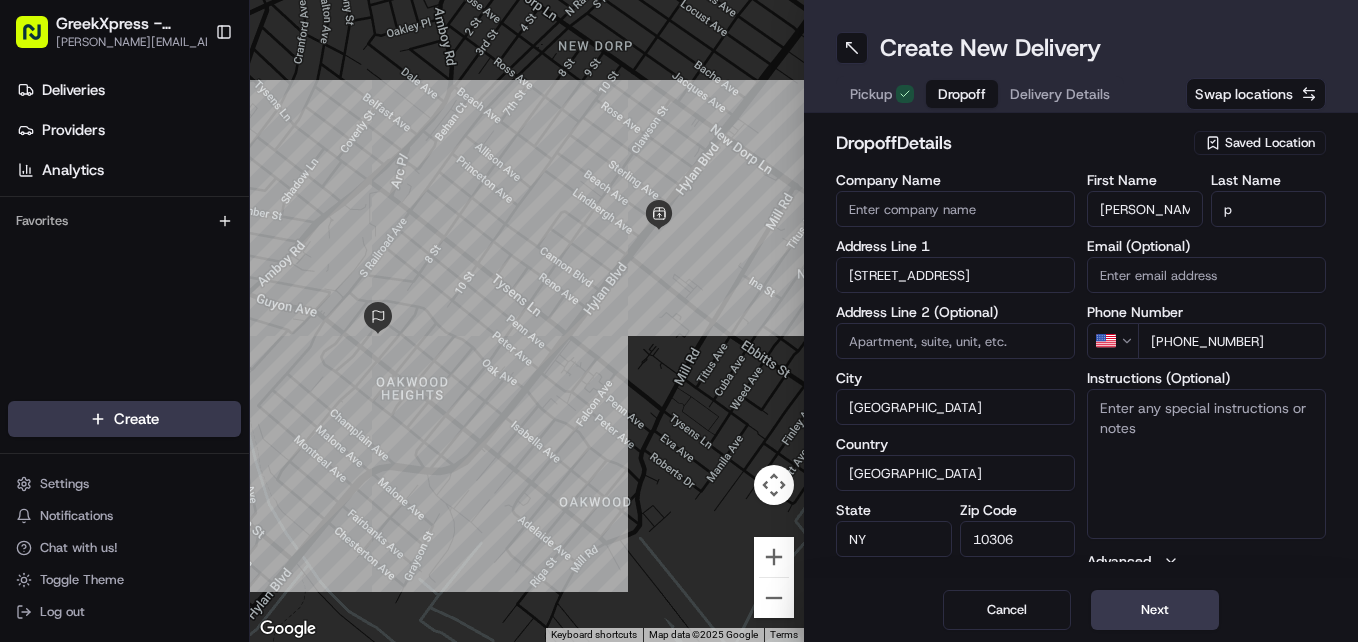 type on "HAND DIRECTLY TO CUSTOMER" 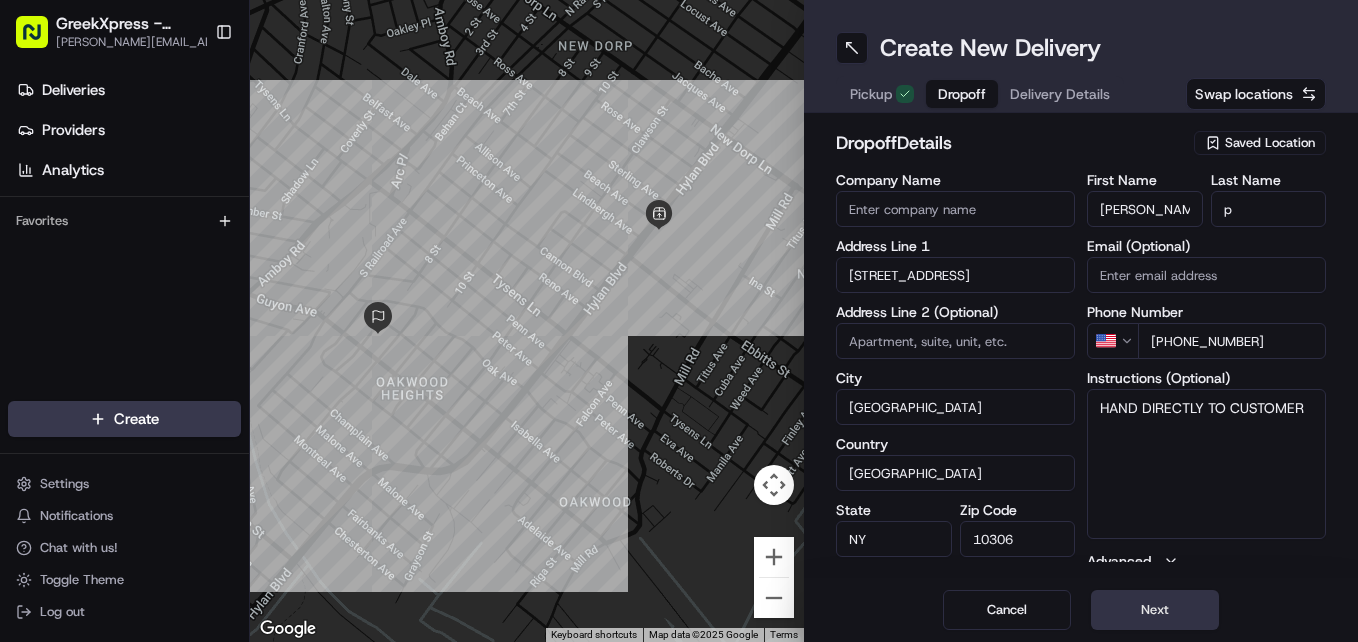 click on "Next" at bounding box center (1155, 610) 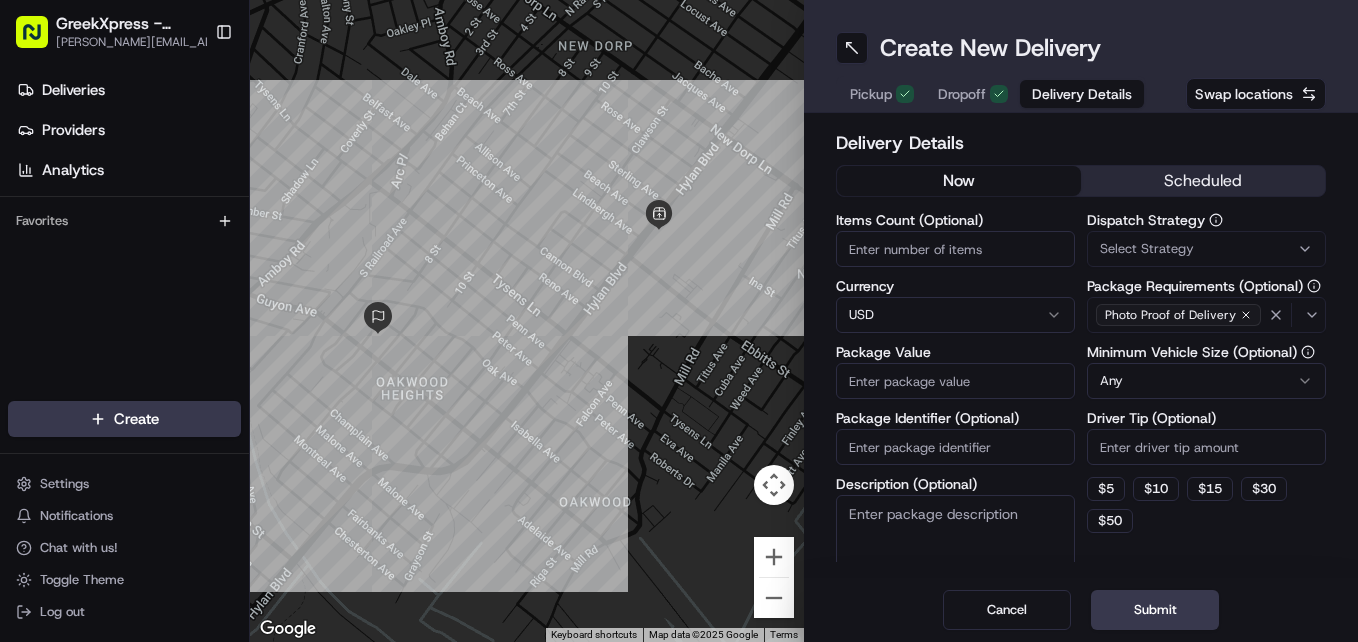click on "Package Value" at bounding box center [955, 381] 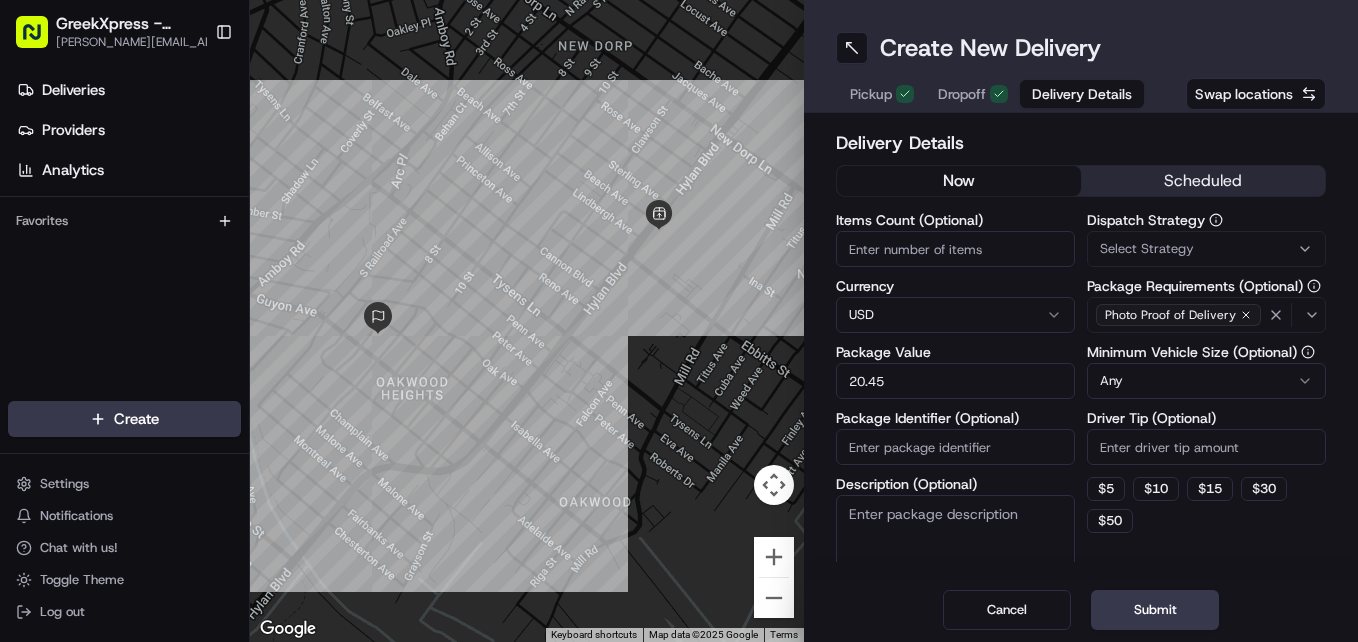 type on "20.45" 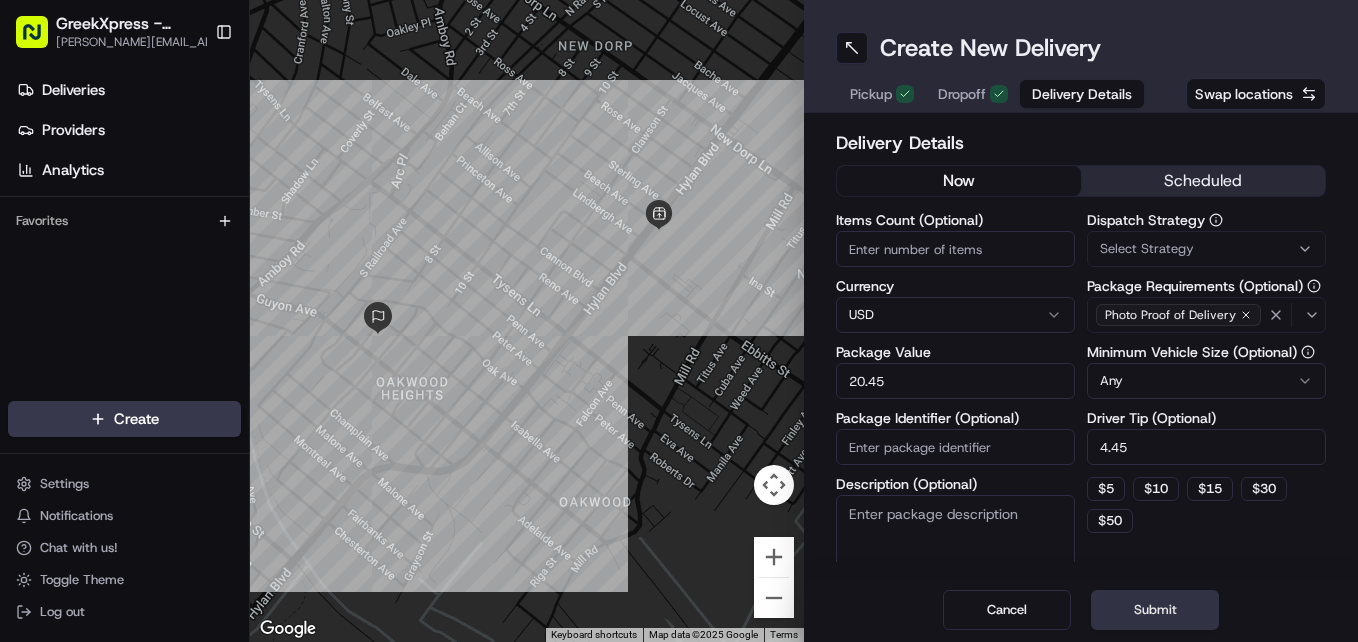 type on "4.45" 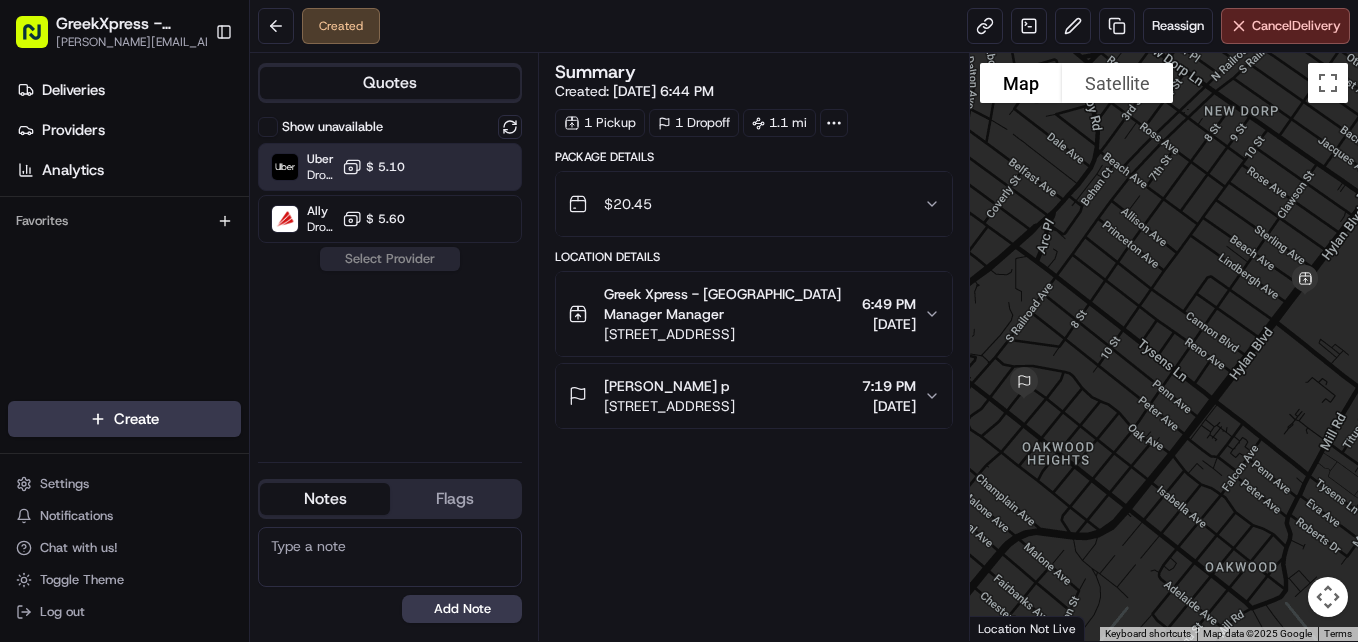 click 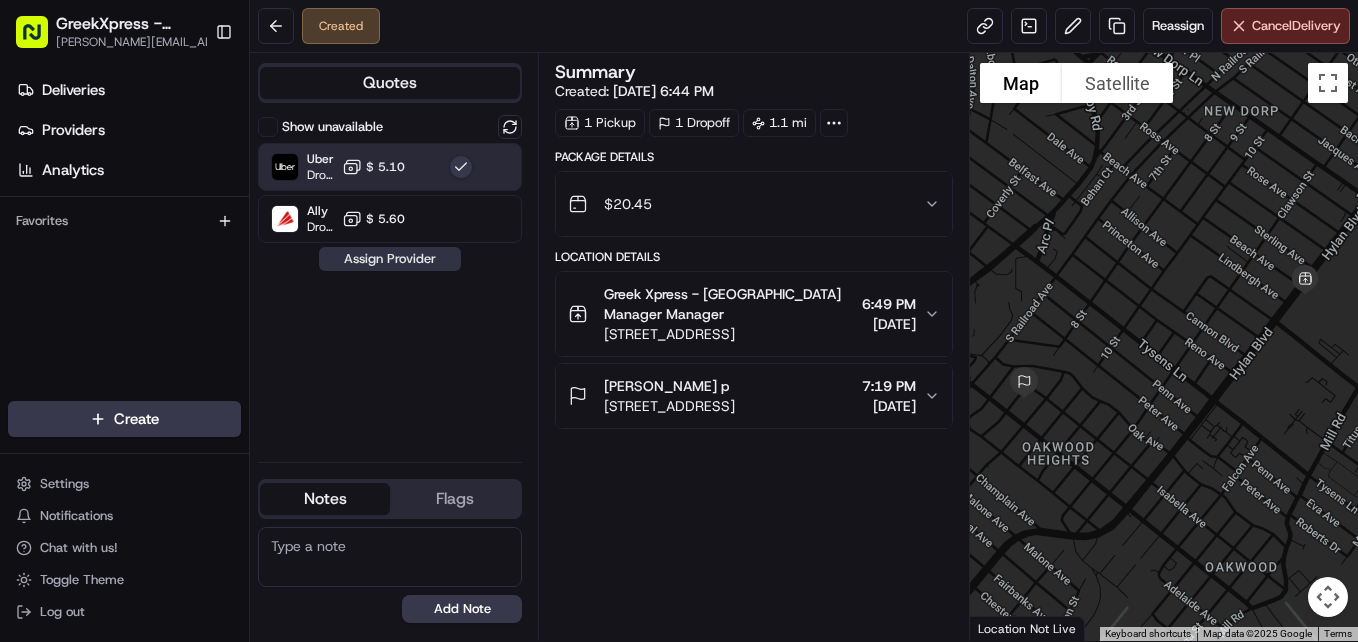click on "Assign Provider" at bounding box center (390, 259) 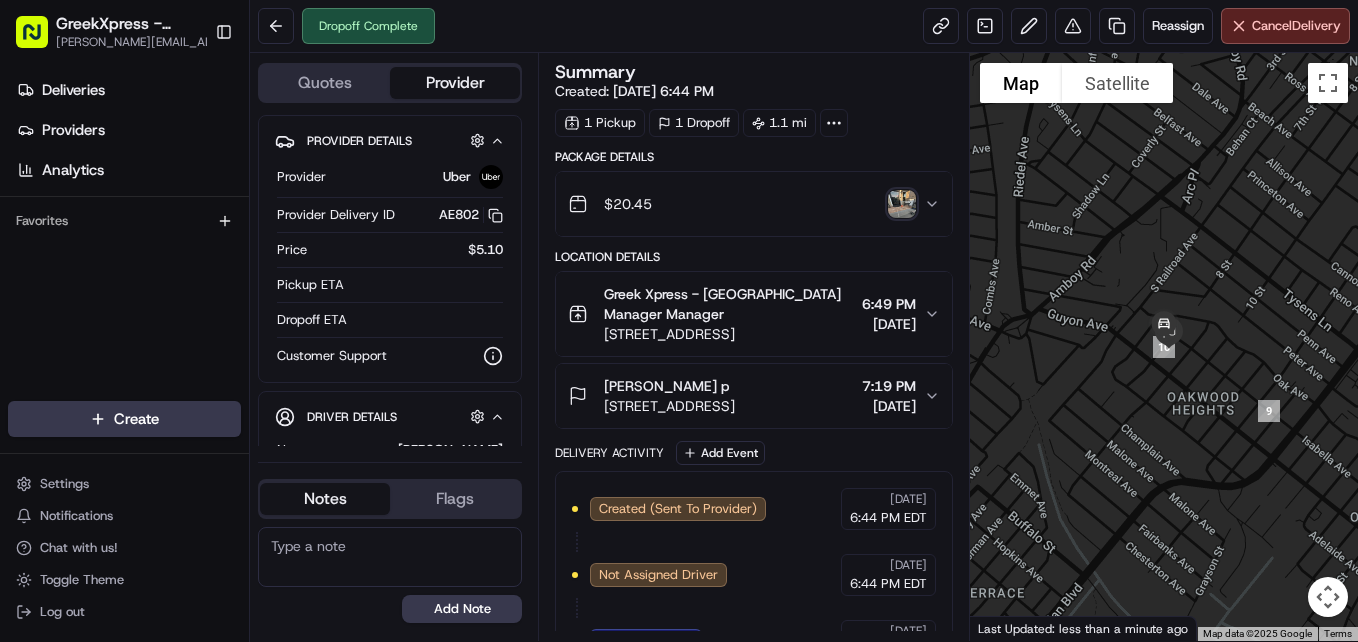 click on "GreekXpress - Staten Island [EMAIL_ADDRESS][DOMAIN_NAME] Toggle Sidebar Deliveries Providers Analytics Favorites Main Menu Members & Organization Organization Users Roles Preferences Customization Tracking Orchestration Automations Dispatch Strategy Locations Pickup Locations Dropoff Locations Billing Billing Refund Requests Integrations Notification Triggers Webhooks API Keys Request Logs Create Settings Notifications Chat with us! Toggle Theme Log out Dropoff Complete Reassign Cancel  Delivery Quotes Provider Provider Details Hidden ( 1 ) Provider Uber   Provider Delivery ID AE802 Copy  del_r2ujt86dSZG3imEJMproAg AE802 Price $5.10 Pickup ETA Dropoff ETA Customer Support Driver Details Hidden ( 6 ) Name [PERSON_NAME] Pickup Phone Number +1 312 766 6835 ext. 47469001 Dropoff Phone Number [PHONE_NUMBER] Tip $4.45 Type car Make Lexus Model RX 350 Color white Notes Flags [PERSON_NAME][EMAIL_ADDRESS][DOMAIN_NAME] [PERSON_NAME][EMAIL_ADDRESS][DOMAIN_NAME] Add Note [PERSON_NAME][EMAIL_ADDRESS][DOMAIN_NAME] [PERSON_NAME][EMAIL_ADDRESS][DOMAIN_NAME] Add Flag Summary Created:   [DATE] 6:44 PM 1" at bounding box center [679, 321] 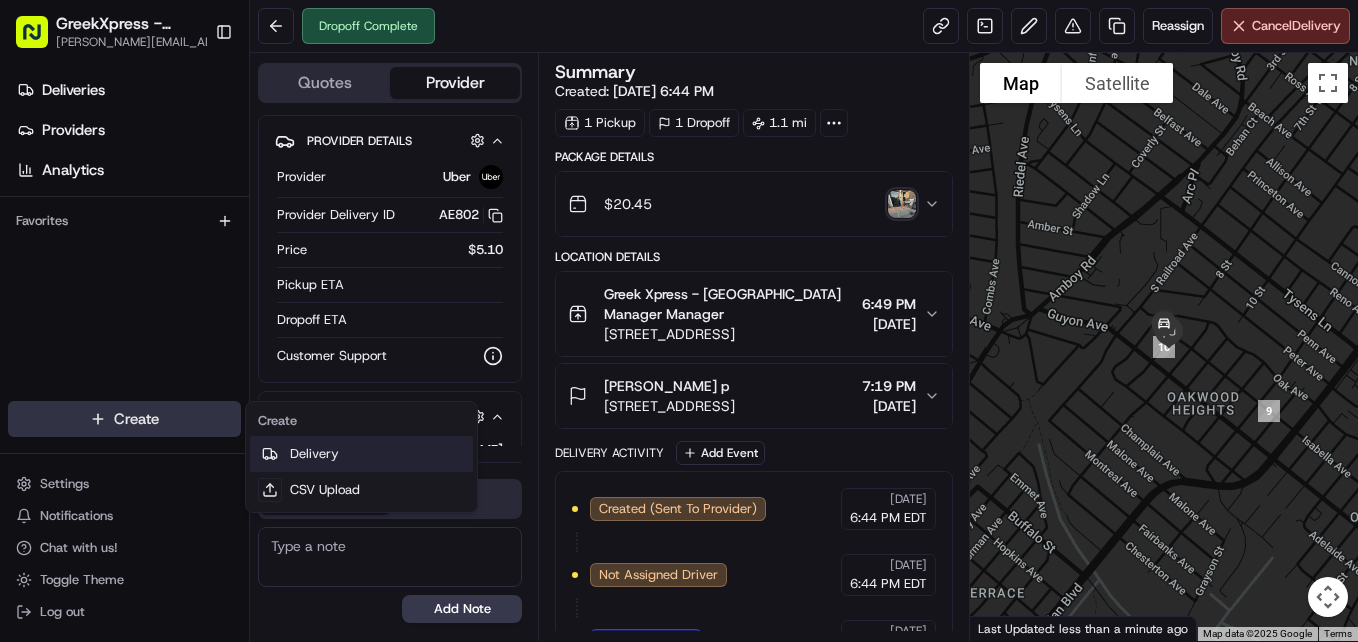 click on "Delivery" at bounding box center [361, 454] 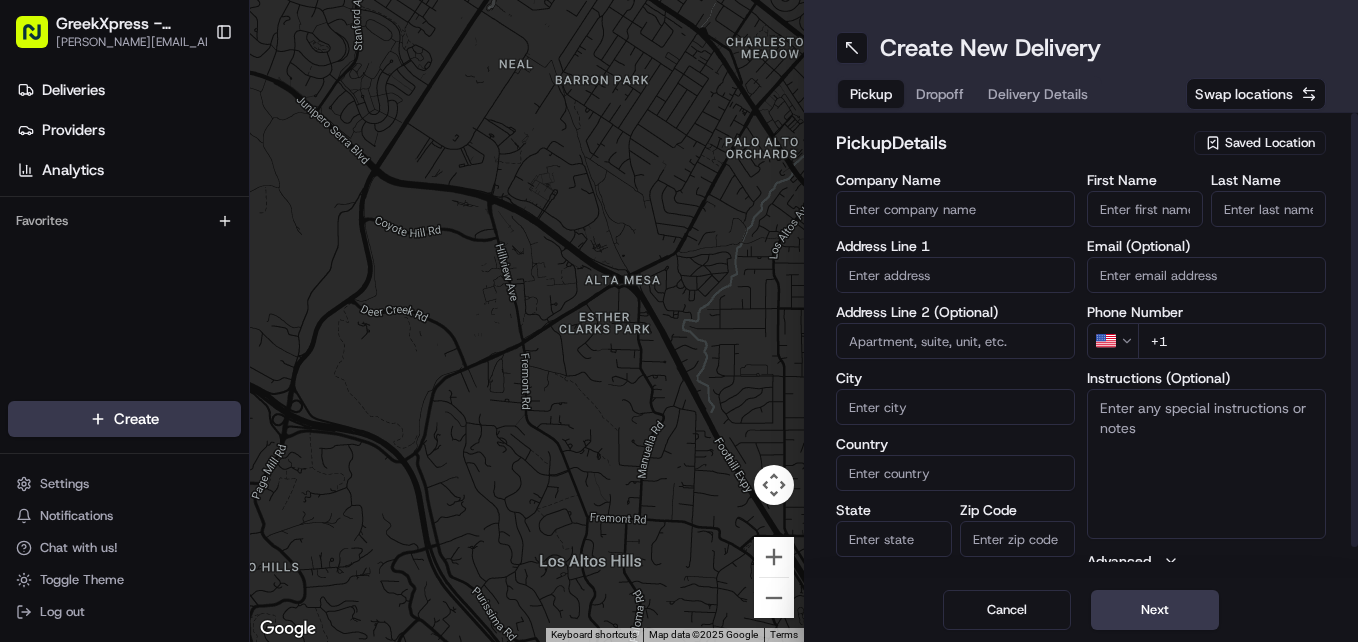 click on "Saved Location" at bounding box center (1270, 143) 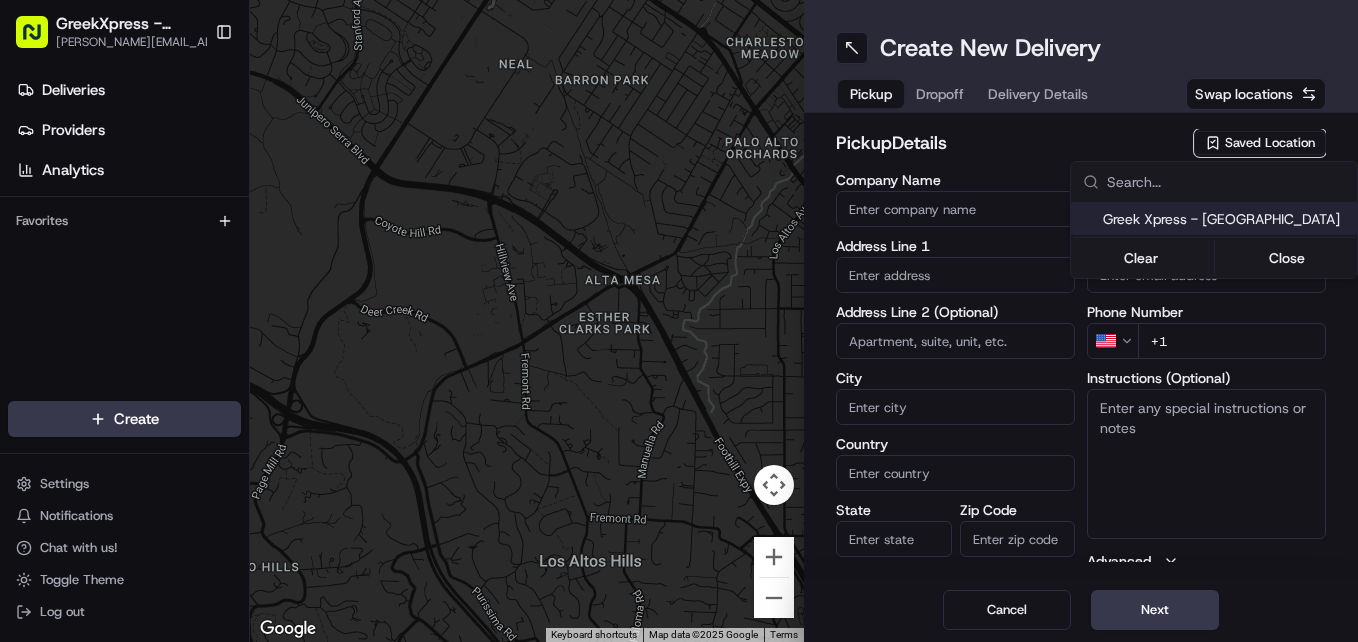 click on "Greek Xpress - [GEOGRAPHIC_DATA]" at bounding box center [1226, 219] 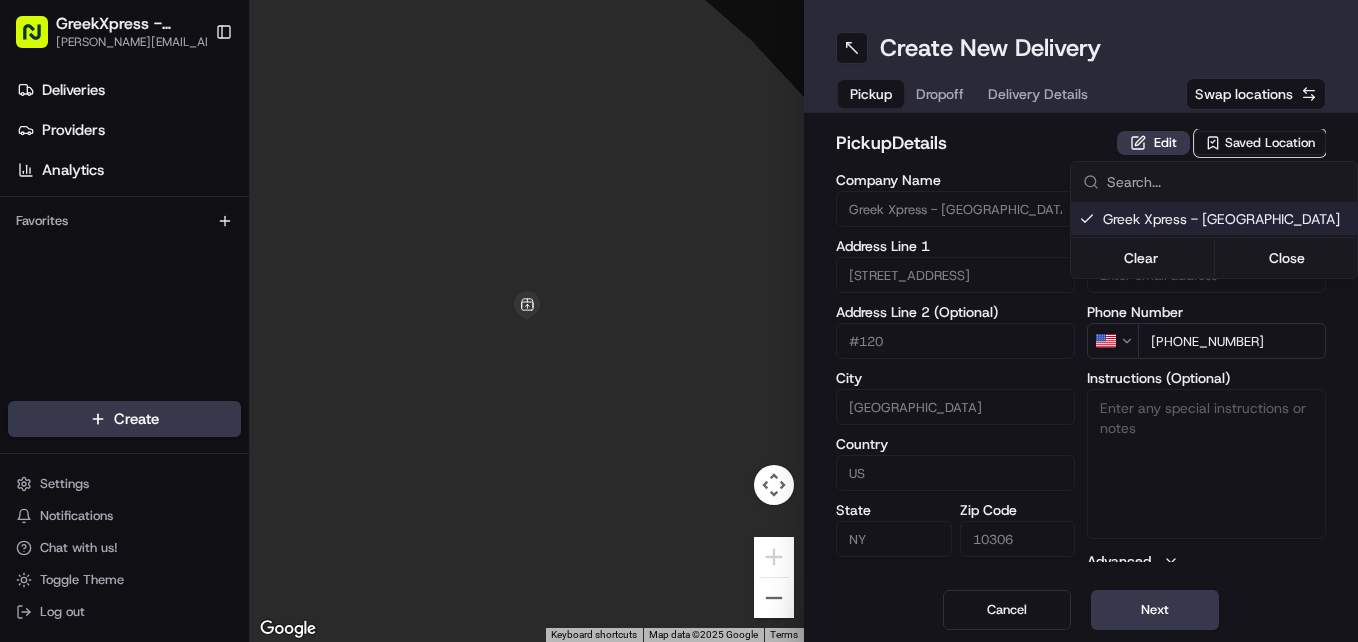click on "GreekXpress - Staten Island [EMAIL_ADDRESS][DOMAIN_NAME] Toggle Sidebar Deliveries Providers Analytics Favorites Main Menu Members & Organization Organization Users Roles Preferences Customization Tracking Orchestration Automations Dispatch Strategy Locations Pickup Locations Dropoff Locations Billing Billing Refund Requests Integrations Notification Triggers Webhooks API Keys Request Logs Create Settings Notifications Chat with us! Toggle Theme Log out To navigate the map with touch gestures double-tap and hold your finger on the map, then drag the map. ← Move left → Move right ↑ Move up ↓ Move down + Zoom in - Zoom out Home Jump left by 75% End Jump right by 75% Page Up Jump up by 75% Page Down Jump down by 75% To navigate, press the arrow keys. Keyboard shortcuts Map Data Map data ©2025 Google Map data ©2025 Google 2 m  Click to toggle between metric and imperial units Terms Report a map error Create New Delivery Pickup Dropoff Delivery Details Swap locations pickup  Details  Edit #120" at bounding box center [679, 321] 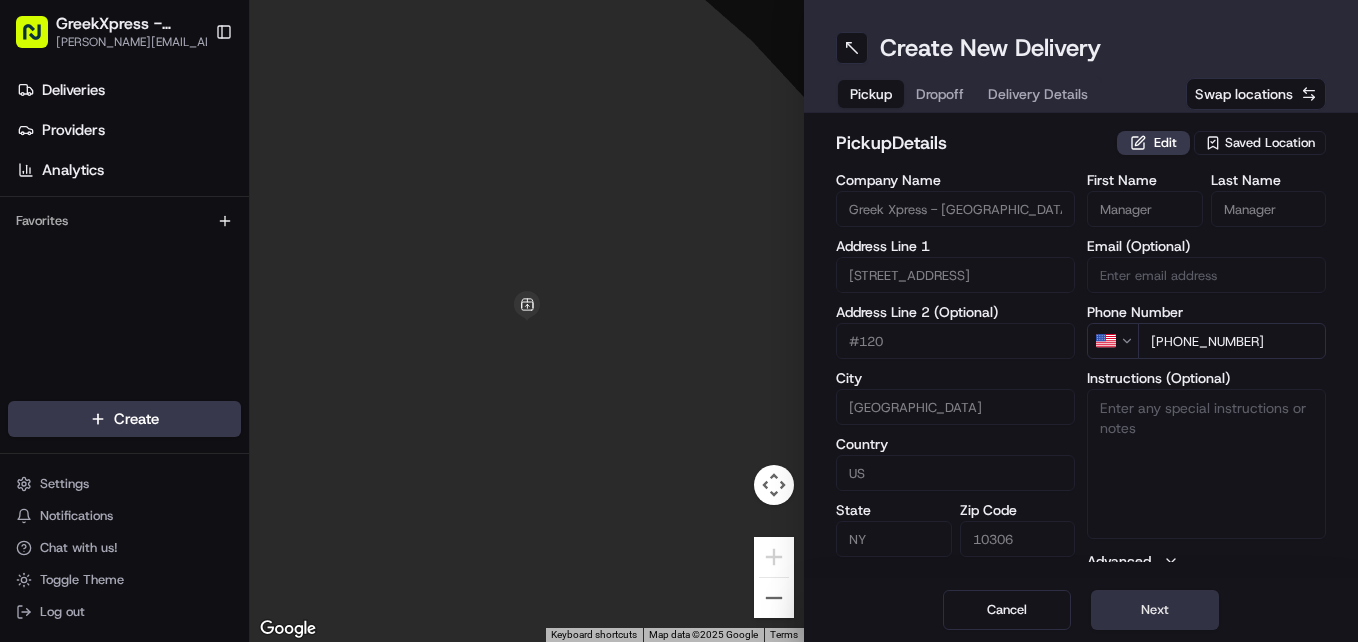 click on "Next" at bounding box center [1155, 610] 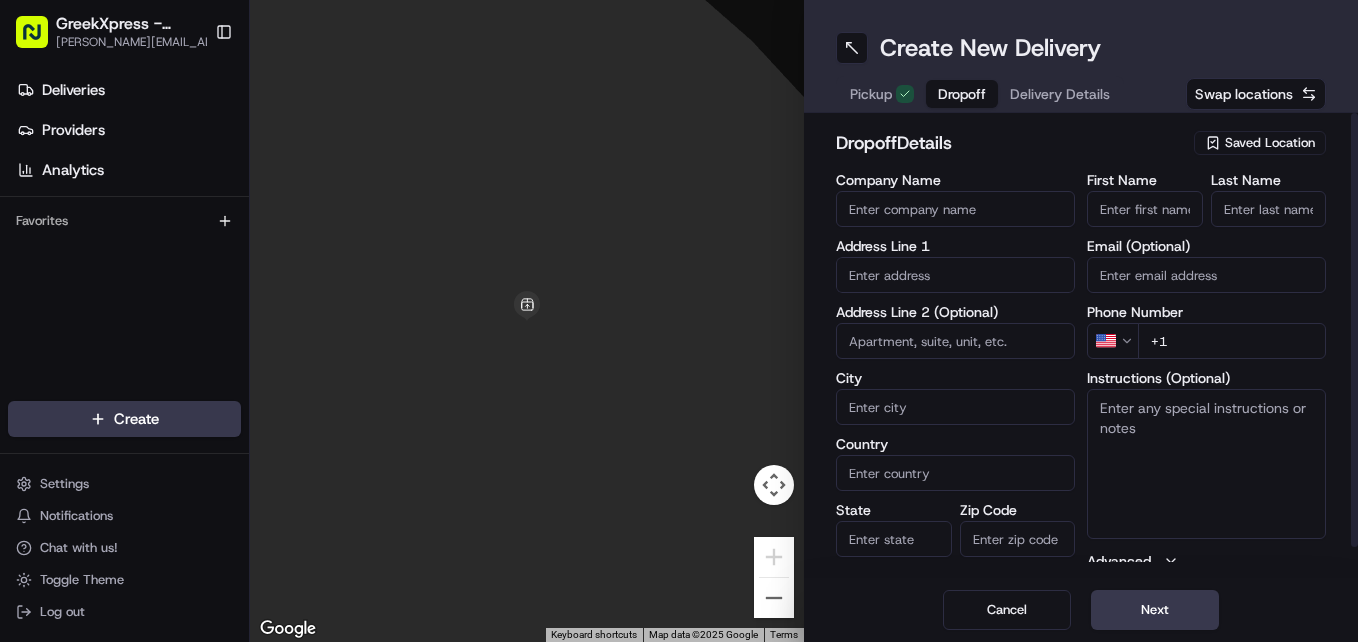 click on "First Name" at bounding box center (1145, 209) 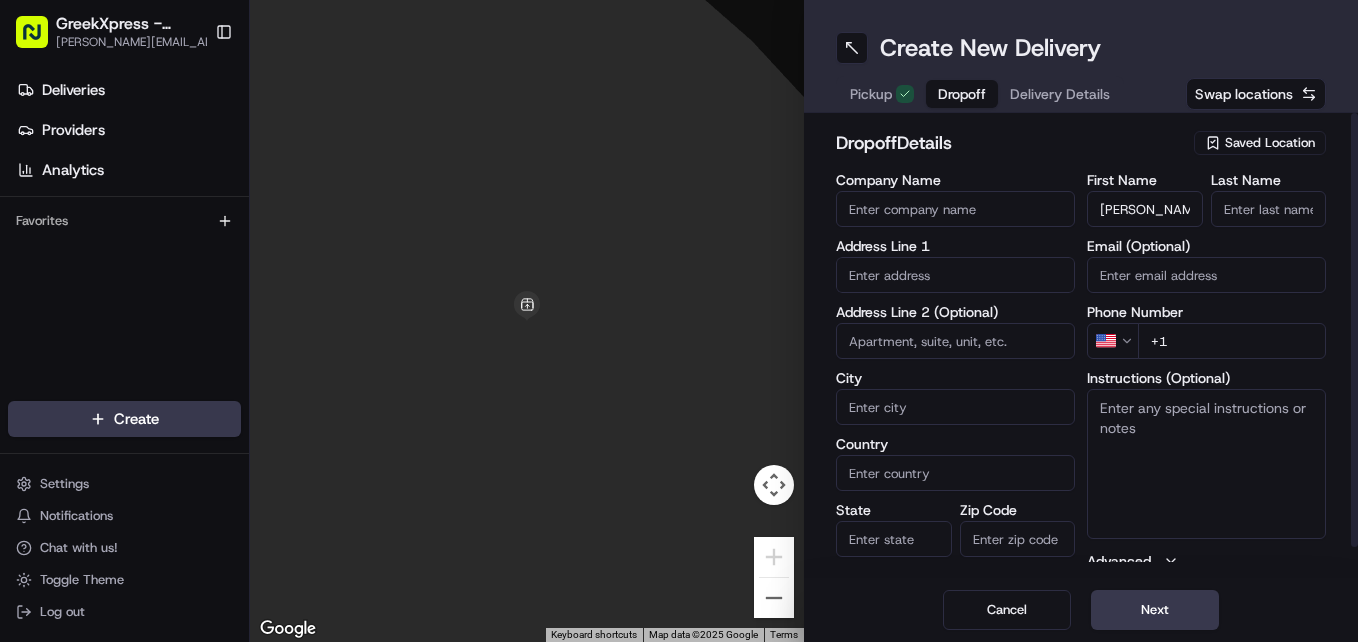 type on "[PERSON_NAME]" 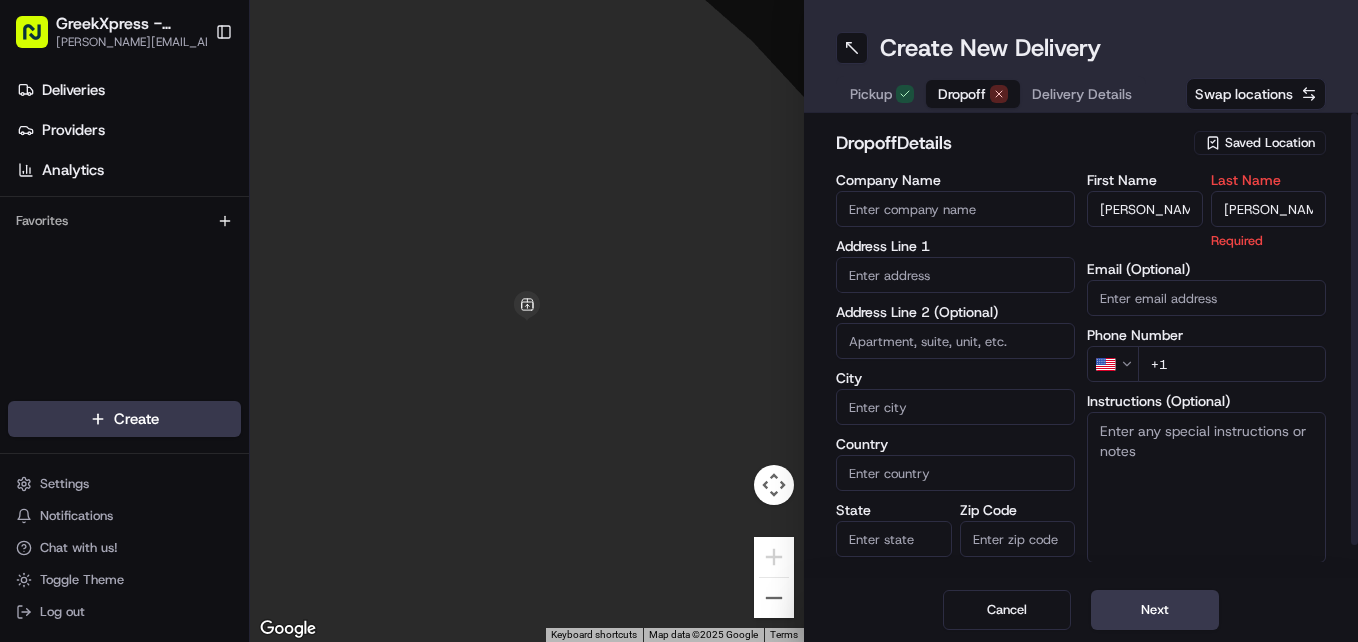 type on "[PERSON_NAME]" 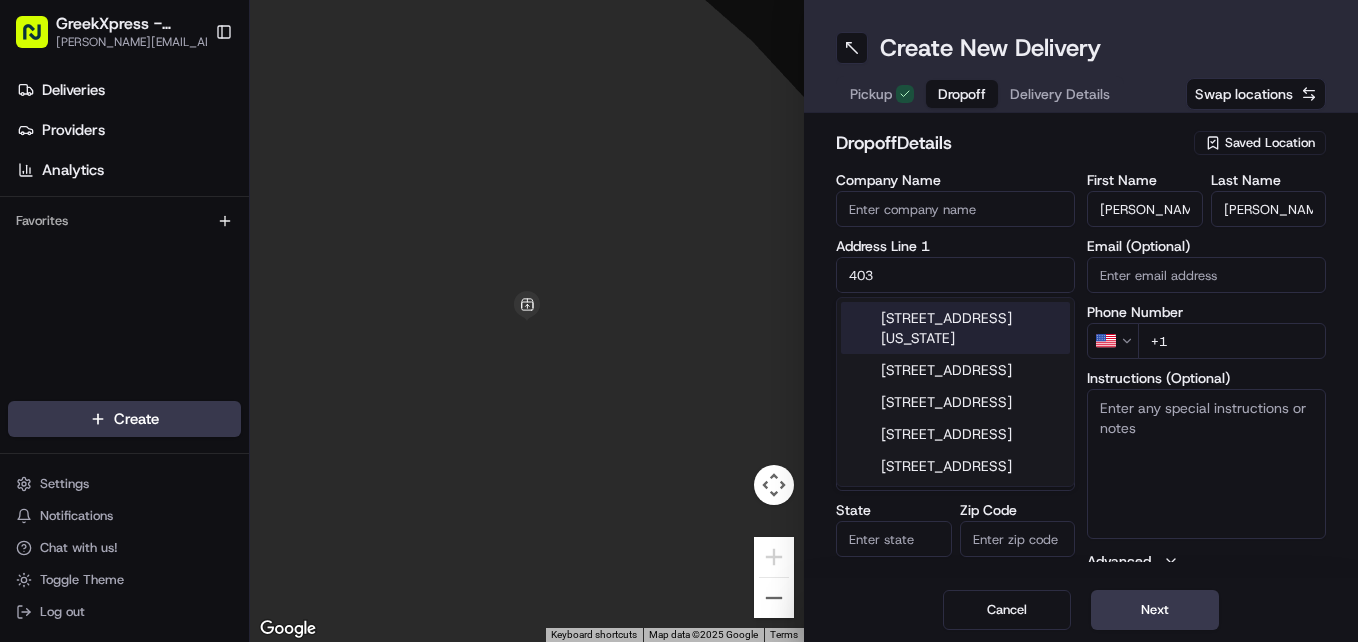 click on "403" at bounding box center [955, 275] 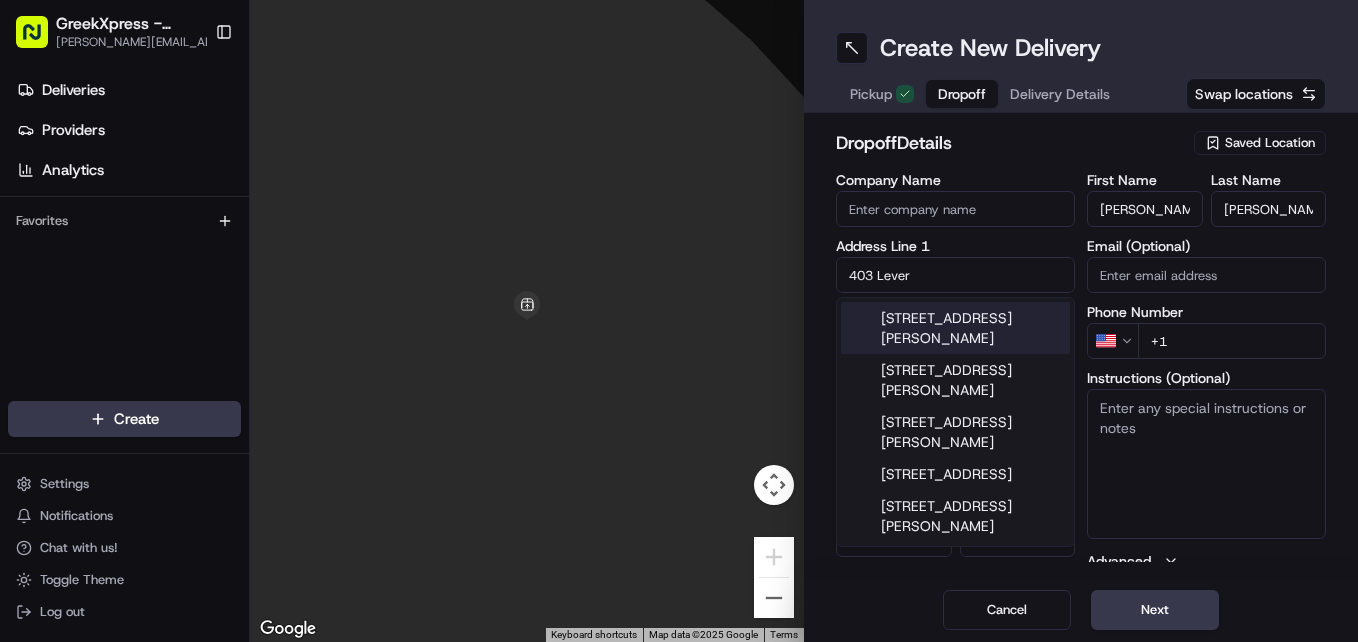 click on "[STREET_ADDRESS][PERSON_NAME]" at bounding box center [955, 328] 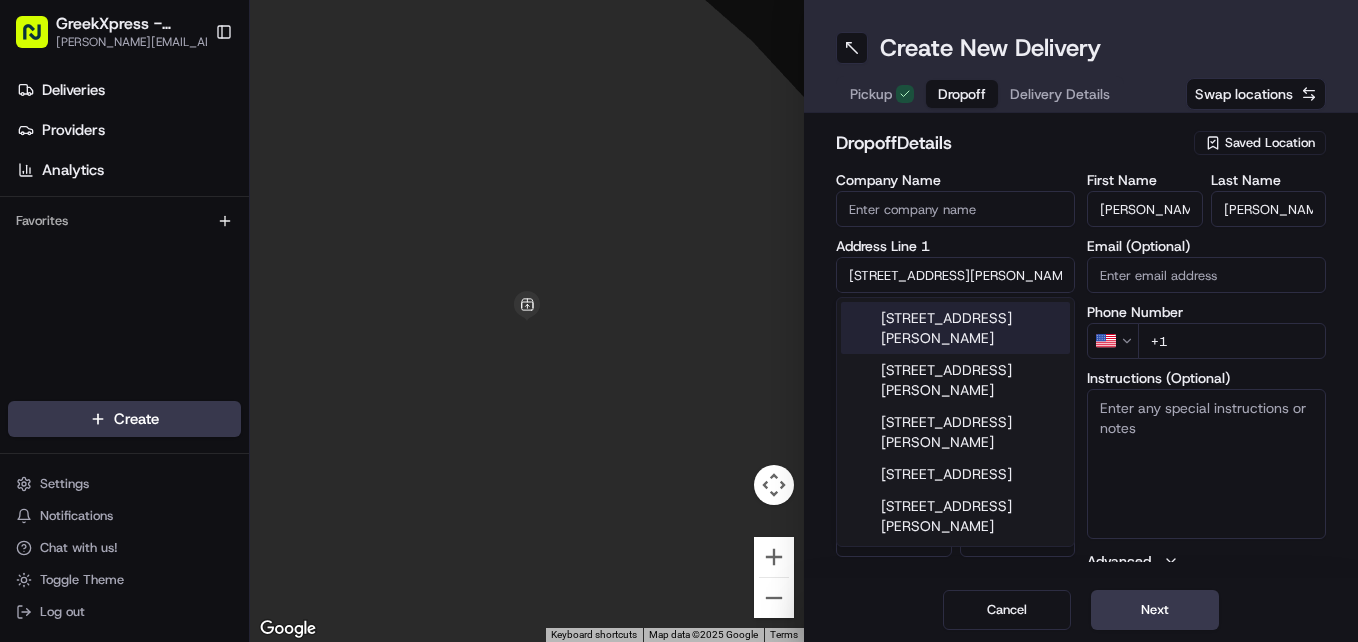 type on "[STREET_ADDRESS][PERSON_NAME]" 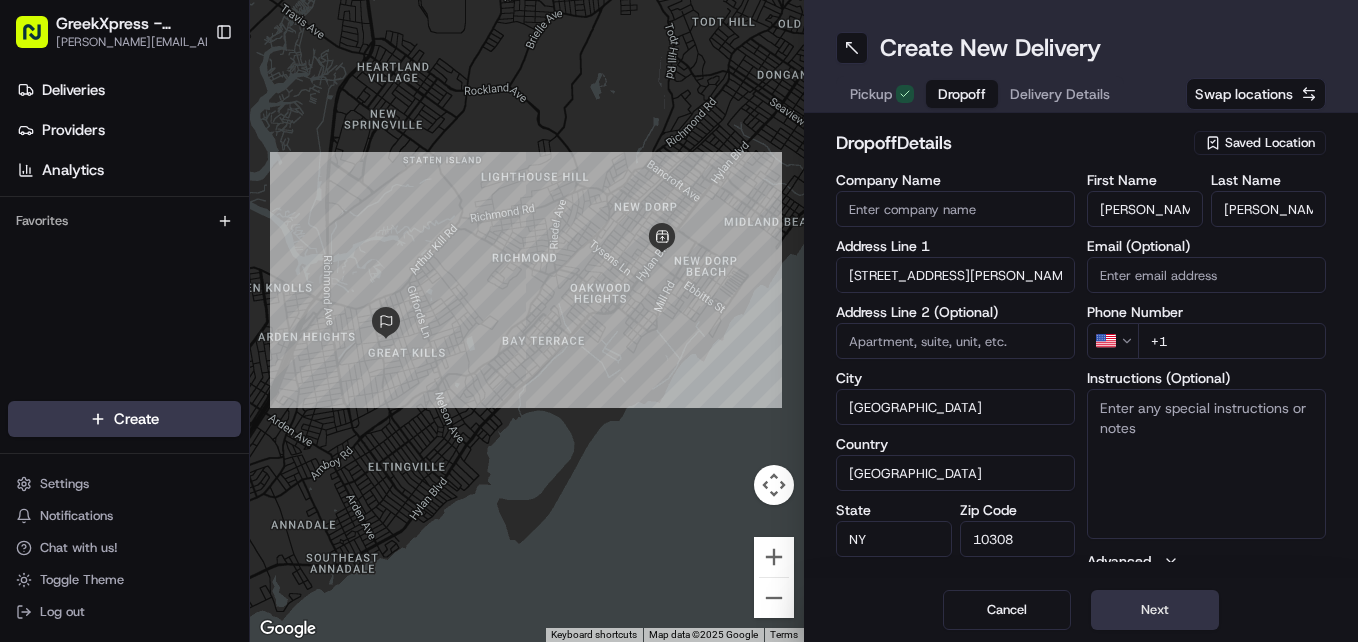 click on "Next" at bounding box center [1155, 610] 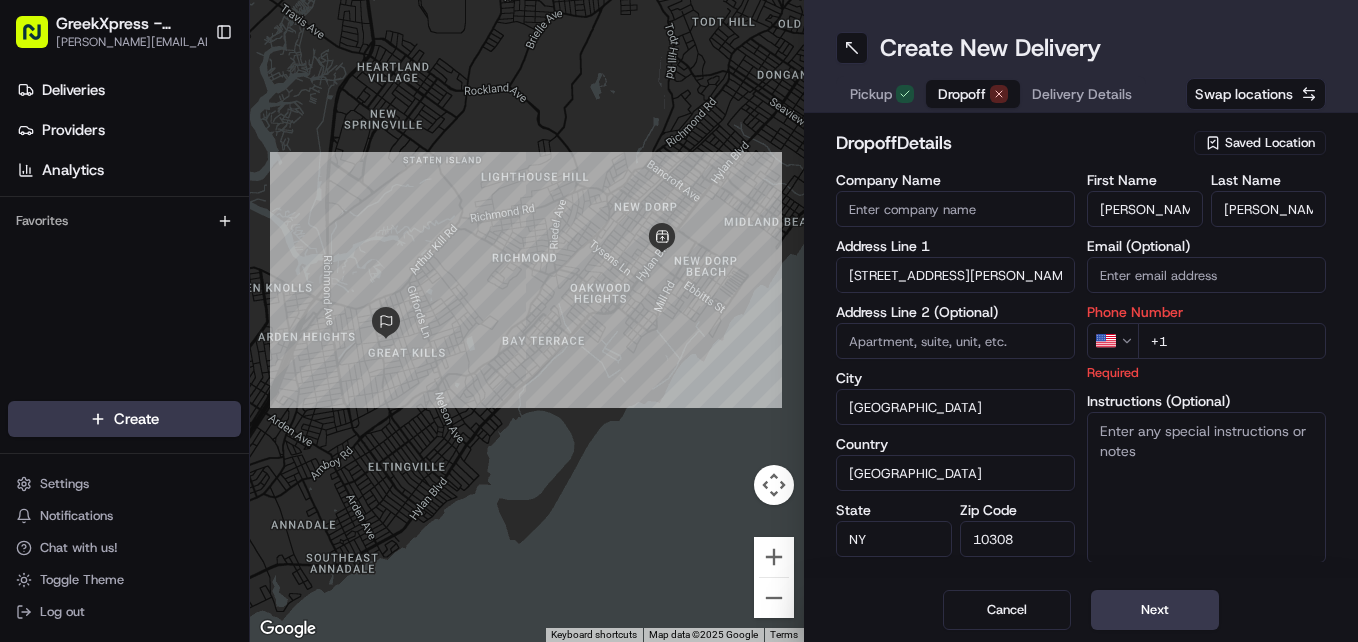 click on "+1" at bounding box center [1232, 341] 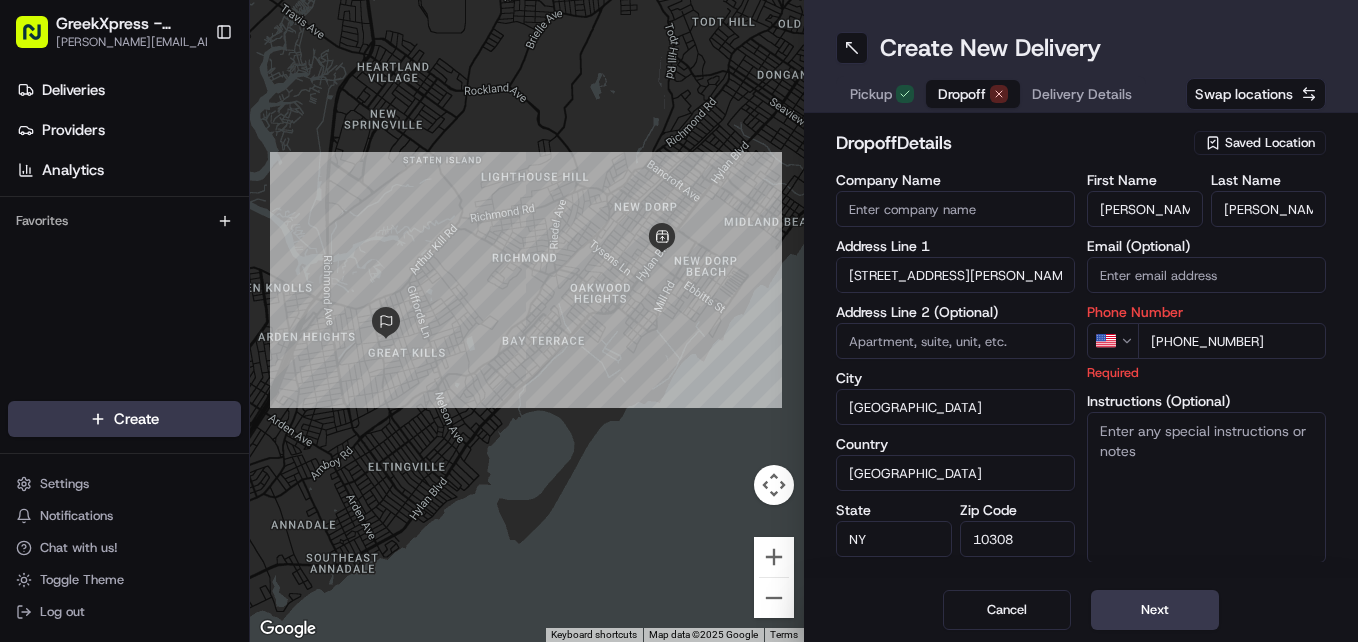 type on "[PHONE_NUMBER]" 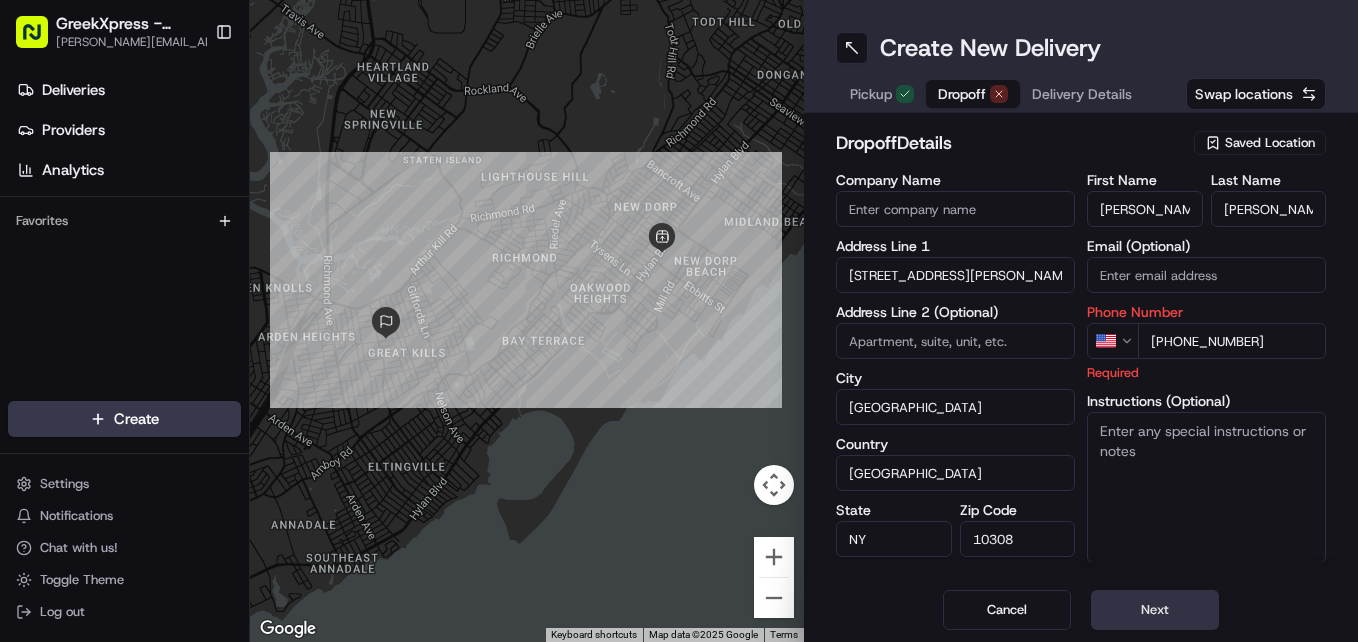 click on "Next" at bounding box center (1155, 610) 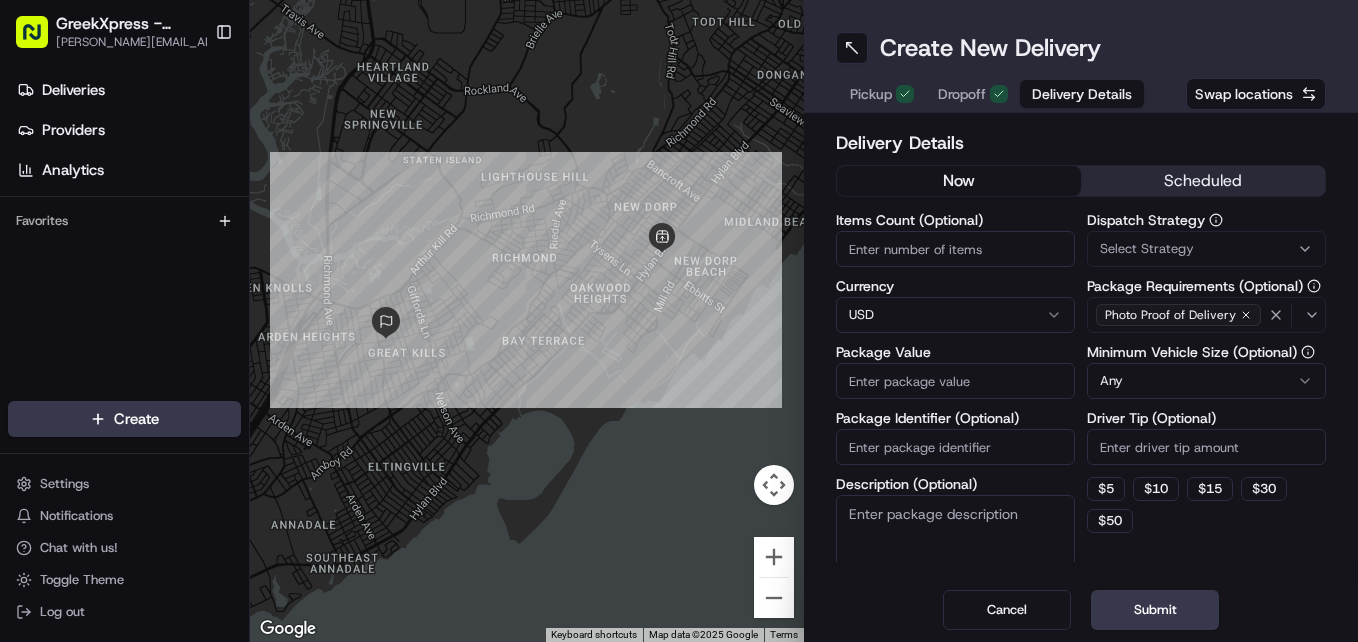click on "Items Count (Optional)" at bounding box center [955, 249] 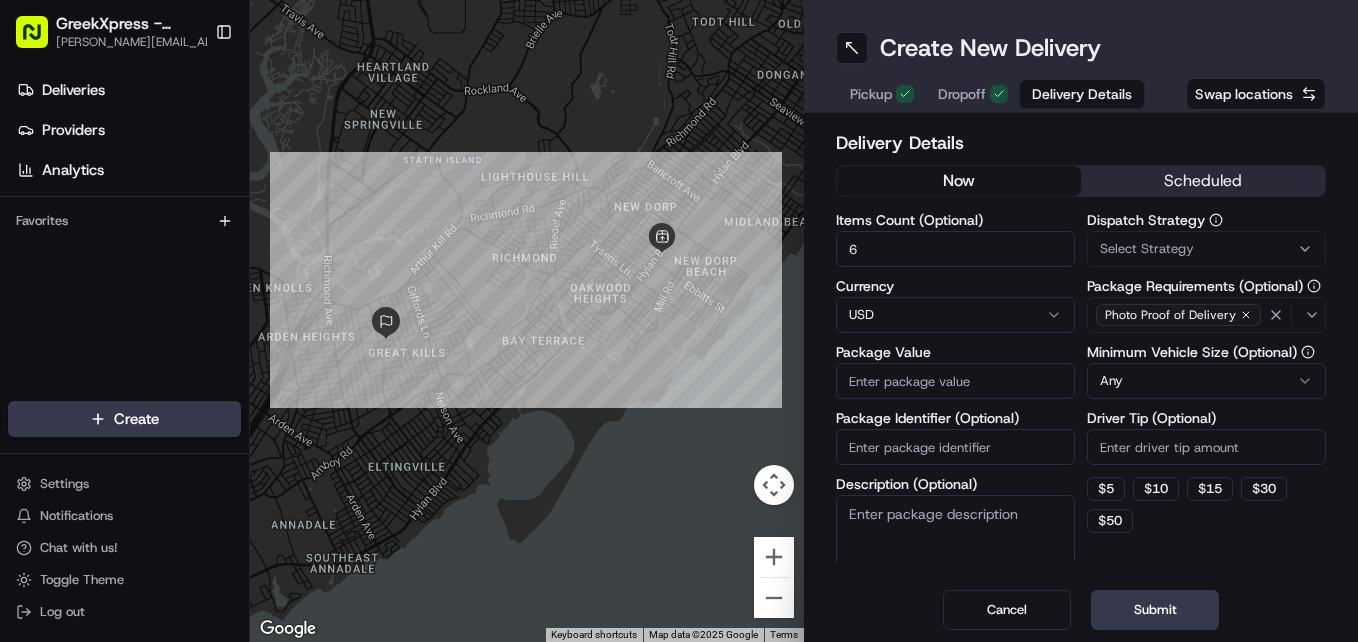 type on "6" 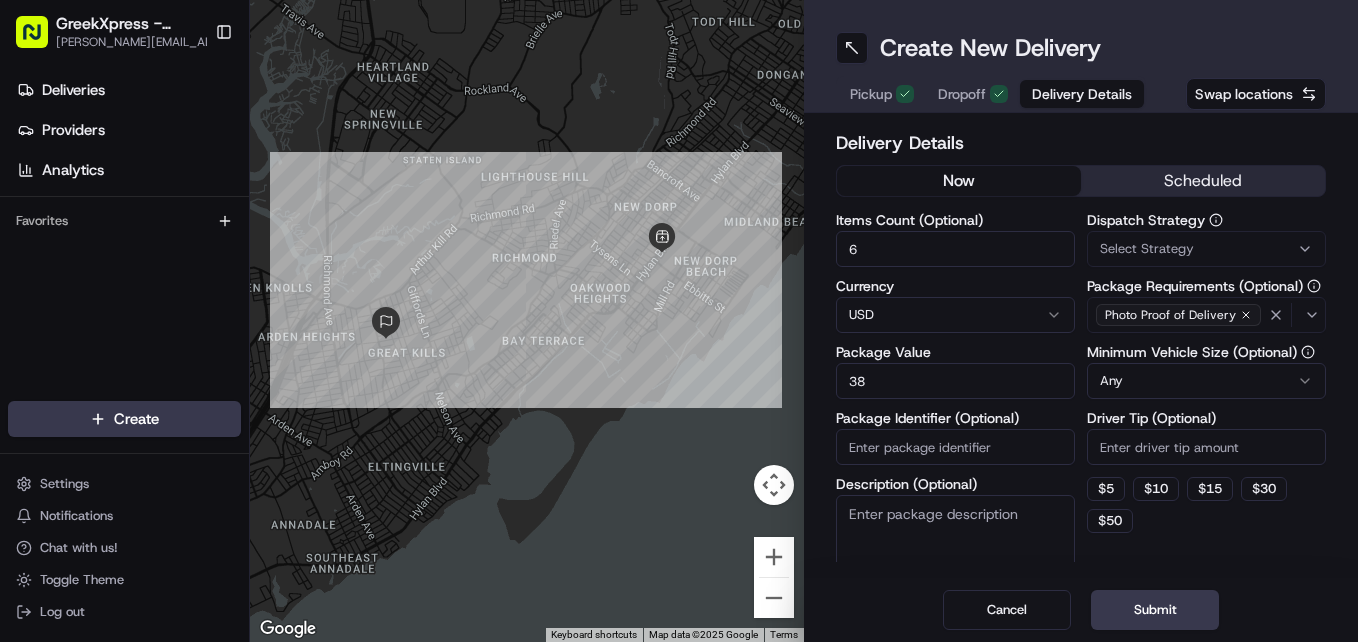 click on "Create New Delivery" at bounding box center (1081, 48) 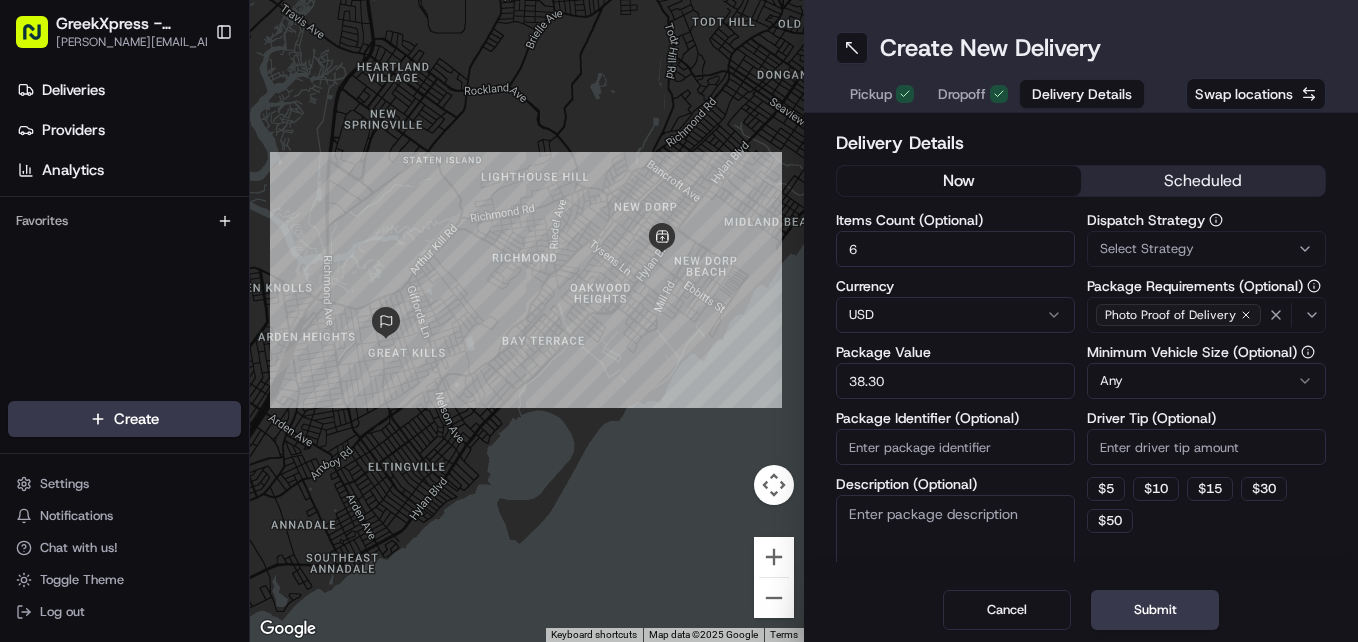 type on "38.30" 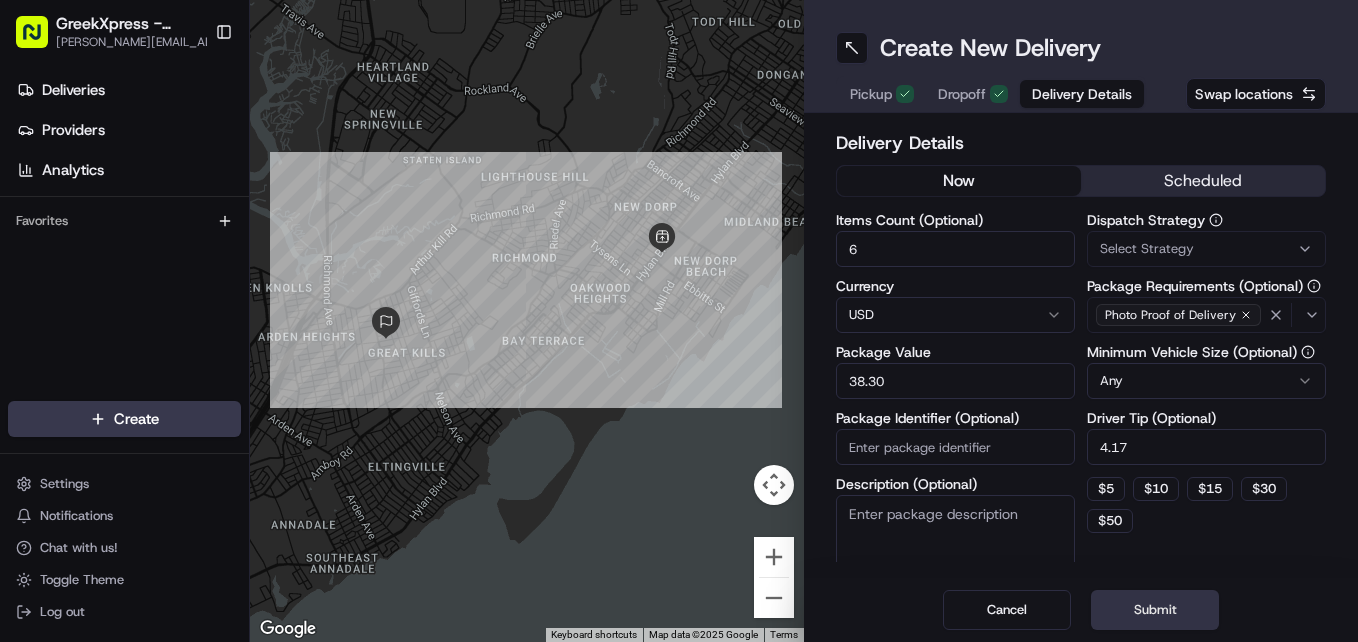 type on "4.17" 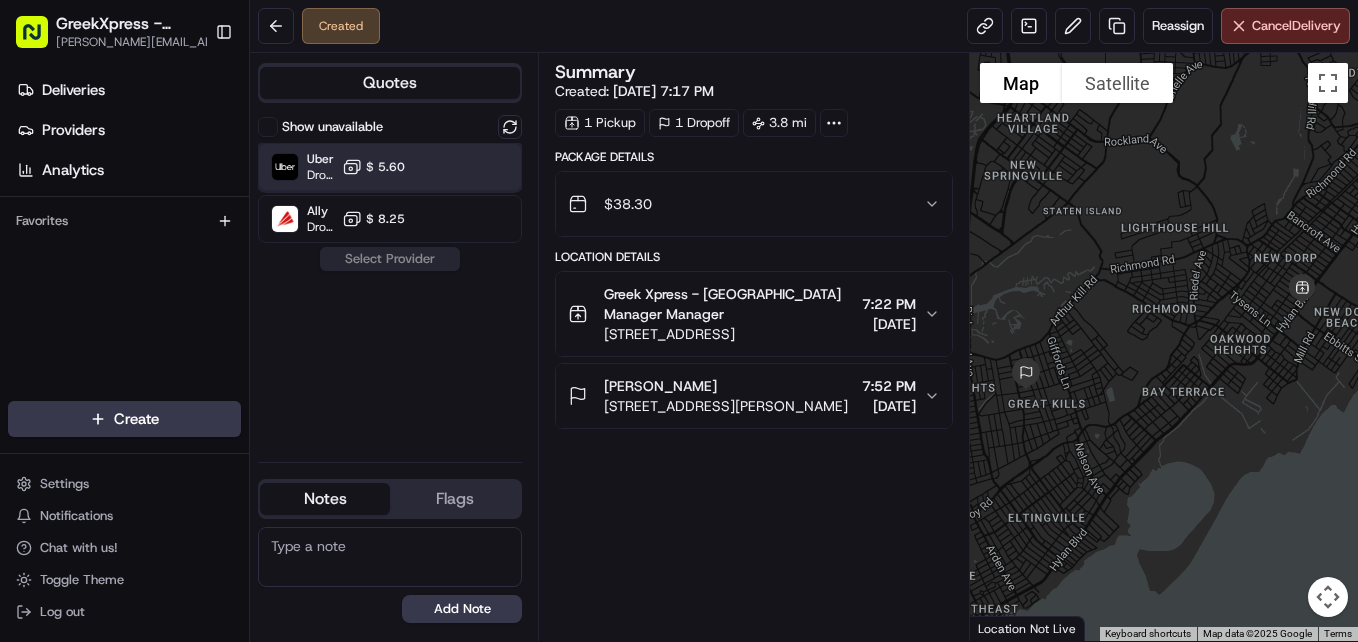 click at bounding box center [461, 167] 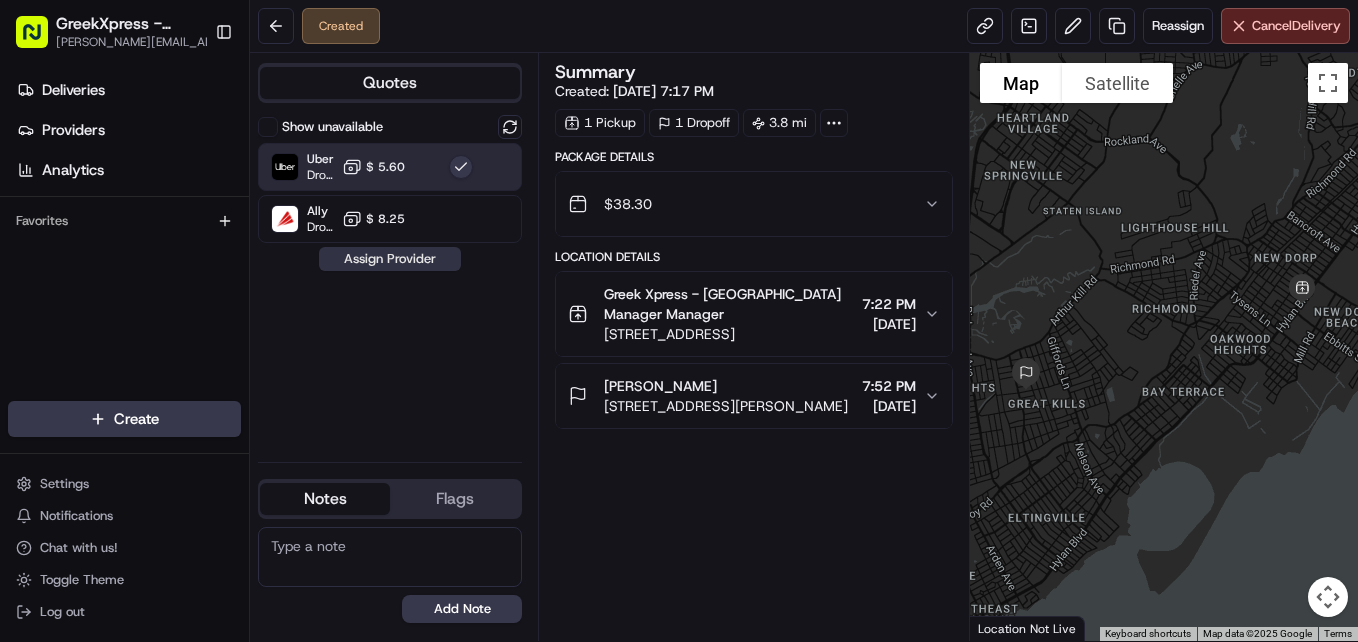 click on "Assign Provider" at bounding box center [390, 259] 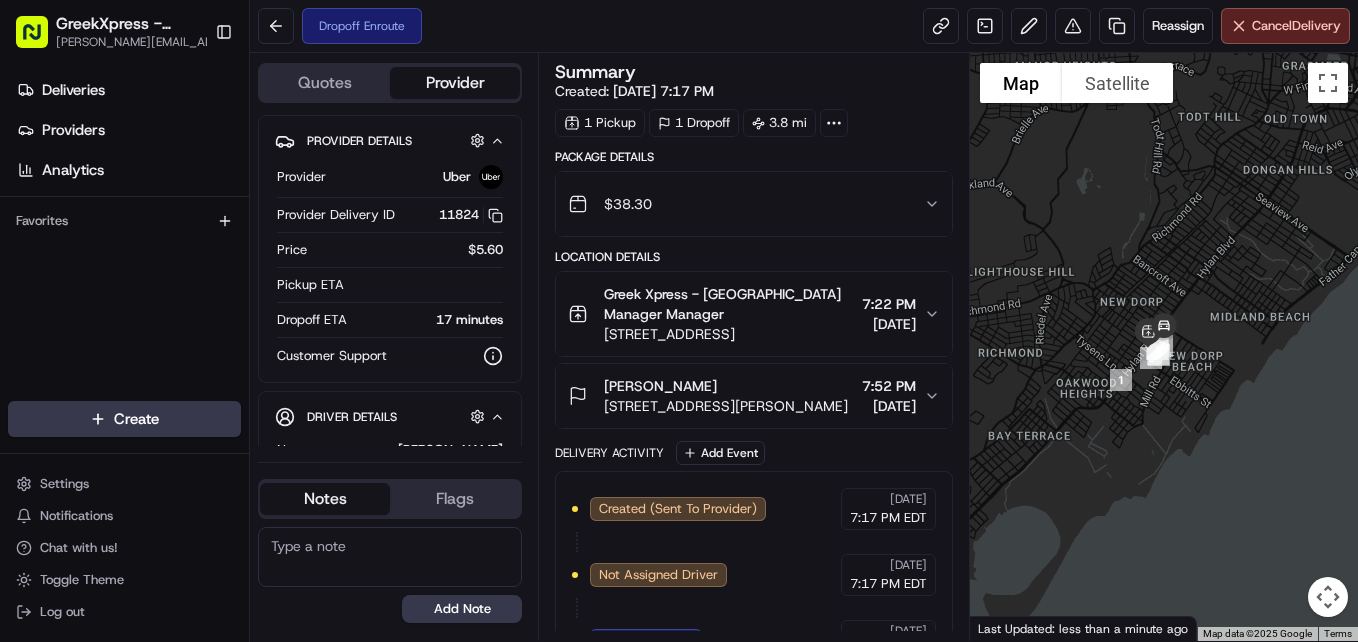 drag, startPoint x: 433, startPoint y: 258, endPoint x: 385, endPoint y: 197, distance: 77.62087 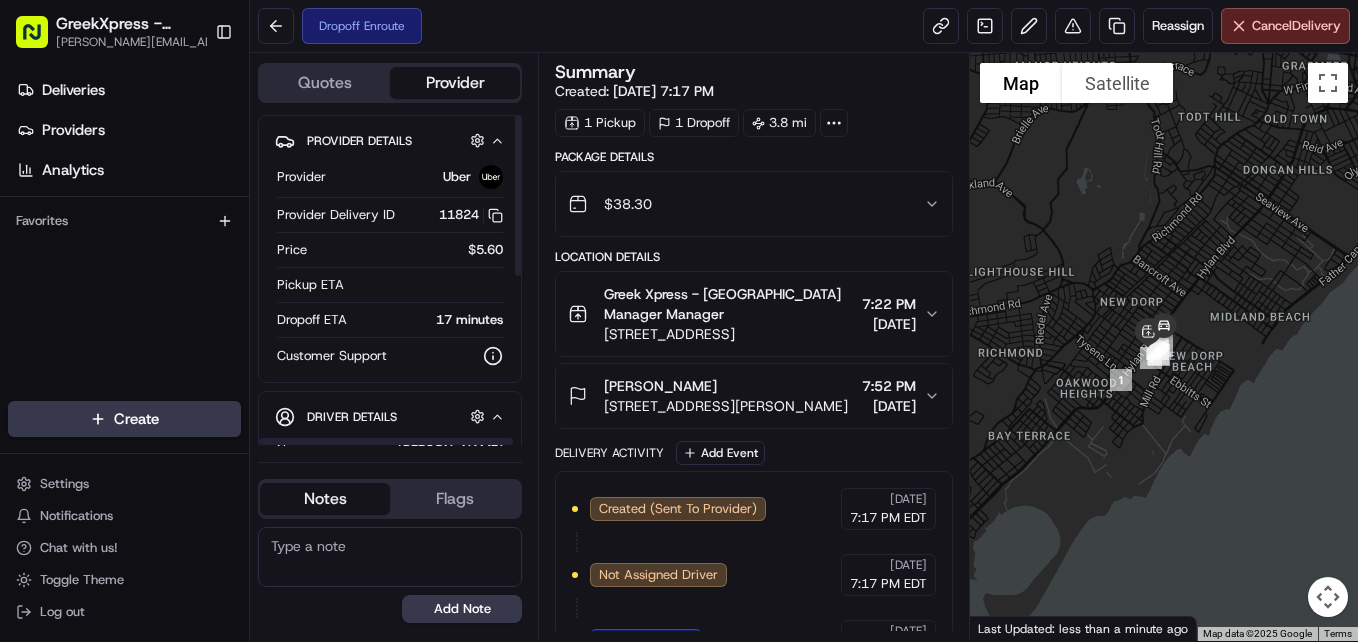 click on "GreekXpress - Staten Island [EMAIL_ADDRESS][DOMAIN_NAME] Toggle Sidebar Deliveries Providers Analytics Favorites Main Menu Members & Organization Organization Users Roles Preferences Customization Tracking Orchestration Automations Dispatch Strategy Locations Pickup Locations Dropoff Locations Billing Billing Refund Requests Integrations Notification Triggers Webhooks API Keys Request Logs Create Settings Notifications Chat with us! Toggle Theme Log out Dropoff Enroute Reassign Cancel  Delivery Quotes Provider Provider Details Hidden ( 1 ) Provider Uber   Provider Delivery ID 11824 Copy  del_8wxGUcM5SIu_wcz_PeEYJA 11824 Price $5.60 Pickup ETA Dropoff ETA 17 minutes Customer Support Driver Details Hidden ( 5 ) Name [PERSON_NAME] Pickup Phone Number +1 312 766 6835 ext. 32295421 Dropoff Phone Number [PHONE_NUMBER] Tip $4.17 Type car Make Toyota Model Prius Color dimgray License Plate Number ***5337 Notes Flags [PERSON_NAME][EMAIL_ADDRESS][DOMAIN_NAME] [PERSON_NAME][EMAIL_ADDRESS][DOMAIN_NAME] Add Note [PERSON_NAME][EMAIL_ADDRESS][DOMAIN_NAME] [PERSON_NAME][EMAIL_ADDRESS][DOMAIN_NAME]   1" at bounding box center [679, 321] 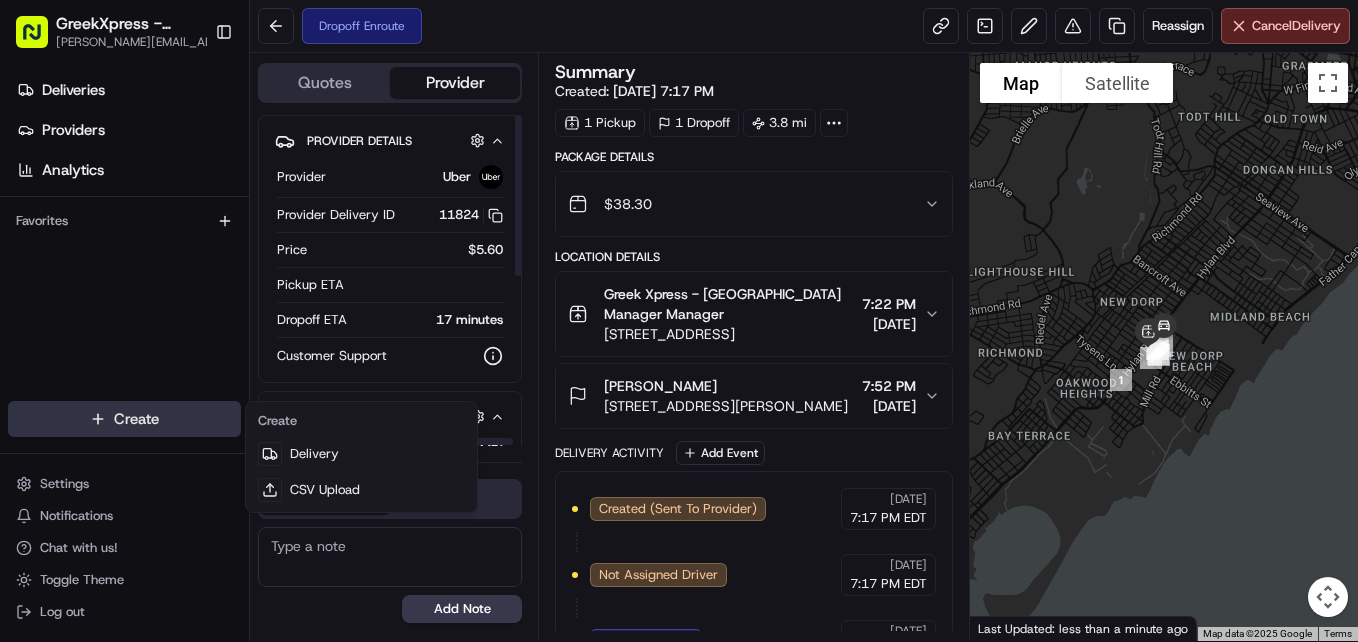 click on "GreekXpress - Staten Island [EMAIL_ADDRESS][DOMAIN_NAME] Toggle Sidebar Deliveries Providers Analytics Favorites Main Menu Members & Organization Organization Users Roles Preferences Customization Tracking Orchestration Automations Dispatch Strategy Locations Pickup Locations Dropoff Locations Billing Billing Refund Requests Integrations Notification Triggers Webhooks API Keys Request Logs Create Settings Notifications Chat with us! Toggle Theme Log out Dropoff Enroute Reassign Cancel  Delivery Quotes Provider Provider Details Hidden ( 1 ) Provider Uber   Provider Delivery ID 11824 Copy  del_8wxGUcM5SIu_wcz_PeEYJA 11824 Price $5.60 Pickup ETA Dropoff ETA 17 minutes Customer Support Driver Details Hidden ( 5 ) Name [PERSON_NAME] Pickup Phone Number +1 312 766 6835 ext. 32295421 Dropoff Phone Number [PHONE_NUMBER] Tip $4.17 Type car Make Toyota Model Prius Color dimgray License Plate Number ***5337 Notes Flags [PERSON_NAME][EMAIL_ADDRESS][DOMAIN_NAME] [PERSON_NAME][EMAIL_ADDRESS][DOMAIN_NAME] Add Note [PERSON_NAME][EMAIL_ADDRESS][DOMAIN_NAME] [PERSON_NAME][EMAIL_ADDRESS][DOMAIN_NAME]   1" at bounding box center [679, 321] 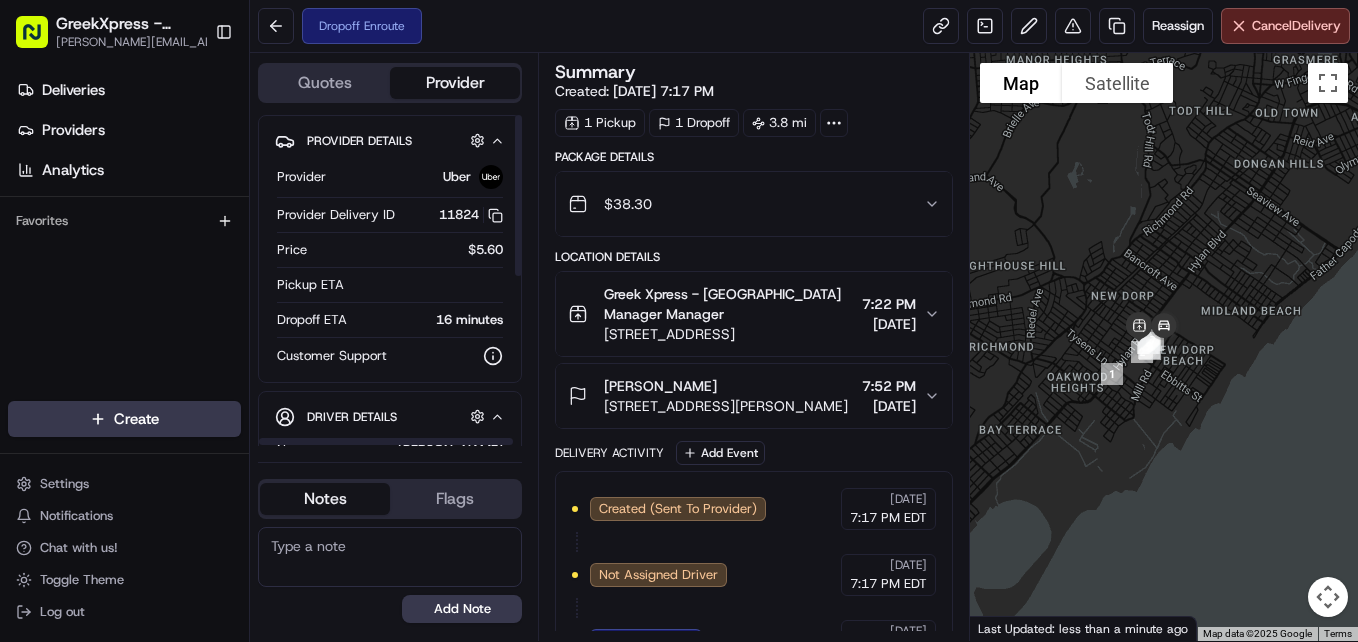 click on "GreekXpress - Staten Island [EMAIL_ADDRESS][DOMAIN_NAME] Toggle Sidebar Deliveries Providers Analytics Favorites Main Menu Members & Organization Organization Users Roles Preferences Customization Tracking Orchestration Automations Dispatch Strategy Locations Pickup Locations Dropoff Locations Billing Billing Refund Requests Integrations Notification Triggers Webhooks API Keys Request Logs Create Settings Notifications Chat with us! Toggle Theme Log out Dropoff Enroute Reassign Cancel  Delivery Quotes Provider Provider Details Hidden ( 1 ) Provider Uber   Provider Delivery ID 11824 Copy  del_8wxGUcM5SIu_wcz_PeEYJA 11824 Price $5.60 Pickup ETA Dropoff ETA 16 minutes Customer Support Driver Details Hidden ( 5 ) Name [PERSON_NAME] Pickup Phone Number +1 312 766 6835 ext. 32295421 Dropoff Phone Number [PHONE_NUMBER] Tip $4.17 Type car Make Toyota Model Prius Color dimgray License Plate Number ***5337 Notes Flags [PERSON_NAME][EMAIL_ADDRESS][DOMAIN_NAME] [PERSON_NAME][EMAIL_ADDRESS][DOMAIN_NAME] Add Note [PERSON_NAME][EMAIL_ADDRESS][DOMAIN_NAME] [PERSON_NAME][EMAIL_ADDRESS][DOMAIN_NAME]   1" at bounding box center (679, 321) 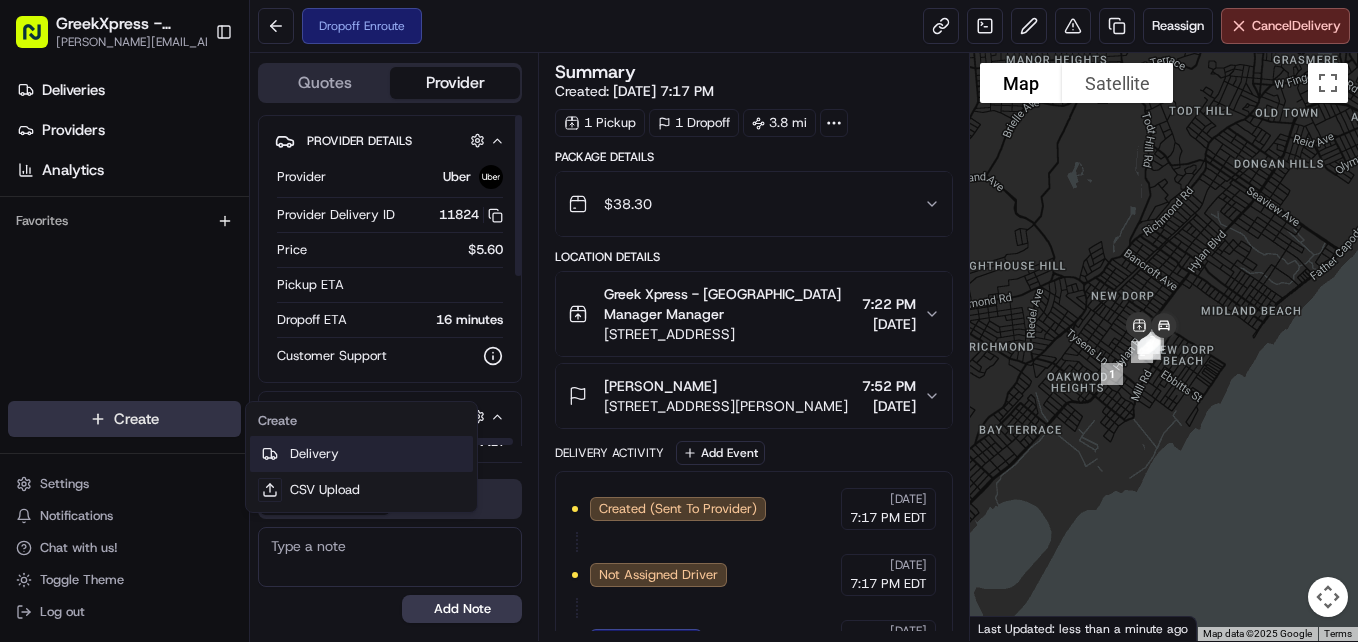 click on "Delivery" at bounding box center [361, 454] 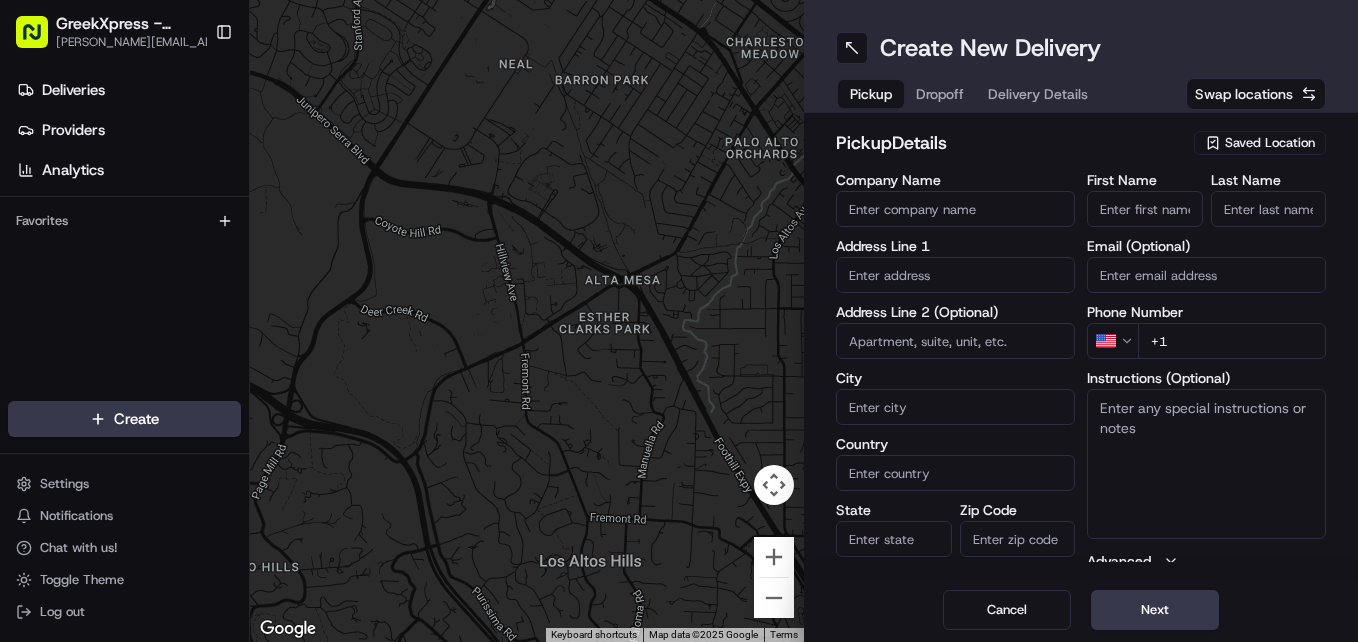 click on "Saved Location" at bounding box center (1270, 143) 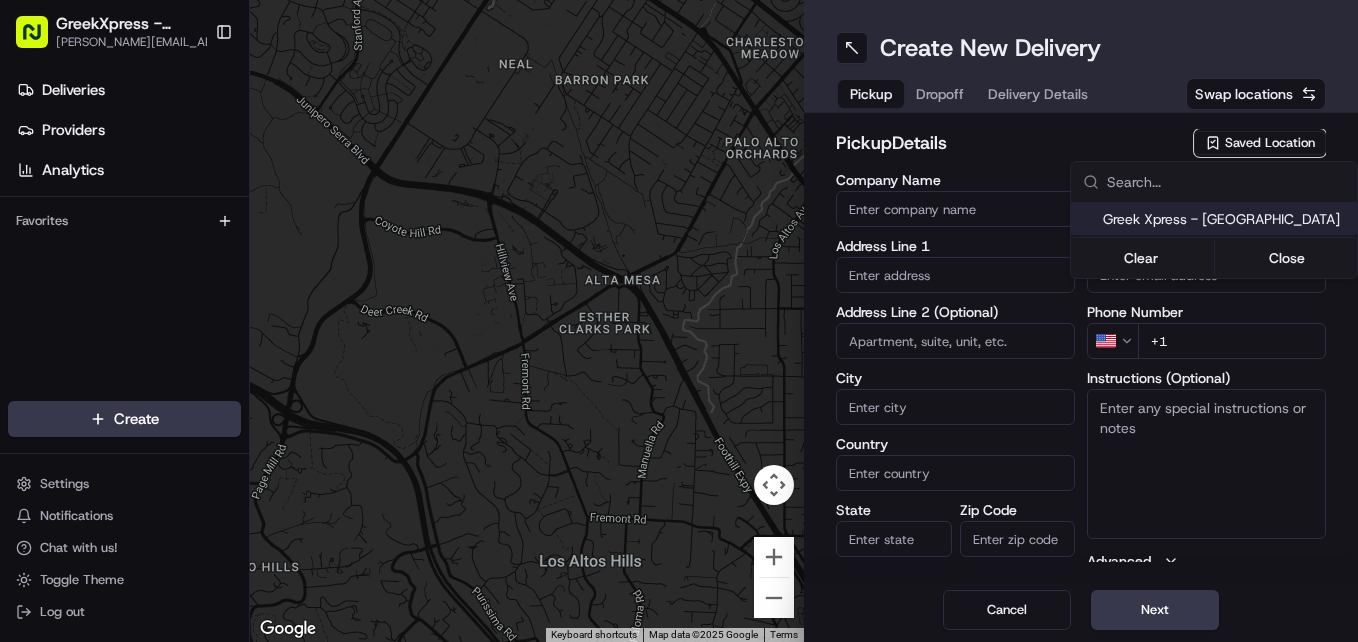 click on "Greek Xpress - [GEOGRAPHIC_DATA]" at bounding box center (1226, 219) 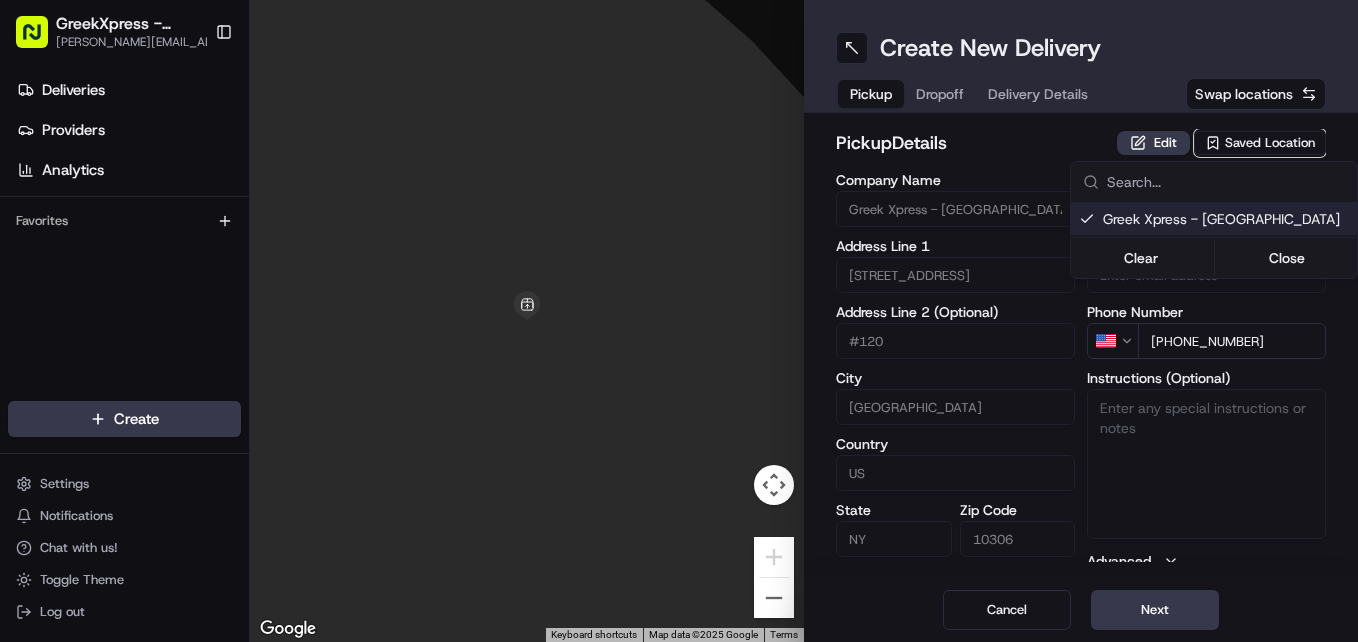 click on "GreekXpress - Staten Island [EMAIL_ADDRESS][DOMAIN_NAME] Toggle Sidebar Deliveries Providers Analytics Favorites Main Menu Members & Organization Organization Users Roles Preferences Customization Tracking Orchestration Automations Dispatch Strategy Locations Pickup Locations Dropoff Locations Billing Billing Refund Requests Integrations Notification Triggers Webhooks API Keys Request Logs Create Settings Notifications Chat with us! Toggle Theme Log out To navigate the map with touch gestures double-tap and hold your finger on the map, then drag the map. ← Move left → Move right ↑ Move up ↓ Move down + Zoom in - Zoom out Home Jump left by 75% End Jump right by 75% Page Up Jump up by 75% Page Down Jump down by 75% To navigate, press the arrow keys. Keyboard shortcuts Map Data Map data ©2025 Google Map data ©2025 Google 2 m  Click to toggle between metric and imperial units Terms Report a map error Create New Delivery Pickup Dropoff Delivery Details Swap locations pickup  Details  Edit #120" at bounding box center (679, 321) 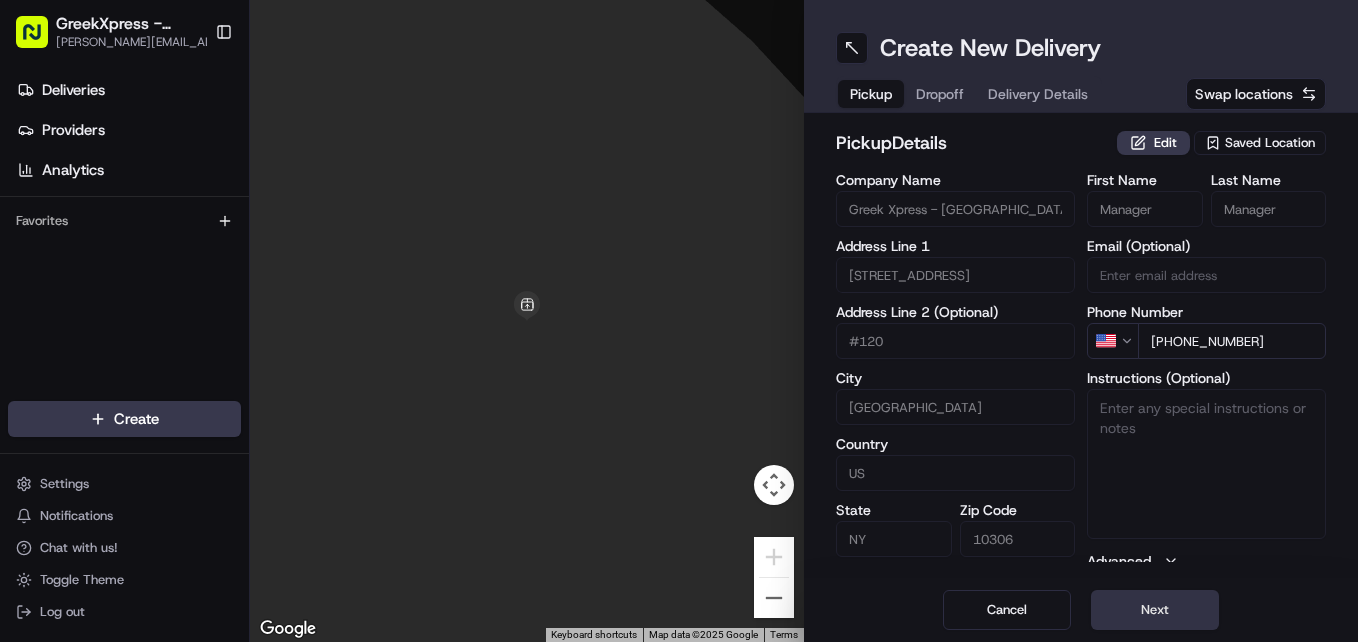 click on "Next" at bounding box center (1155, 610) 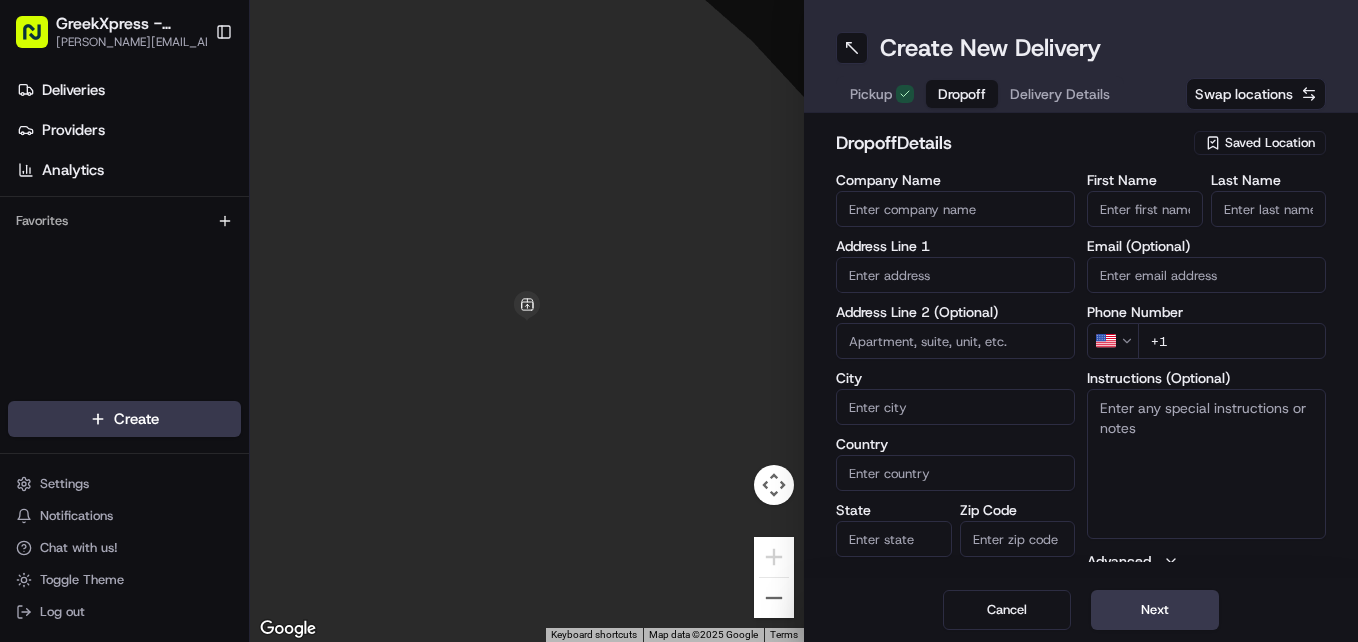 click on "First Name" at bounding box center [1145, 209] 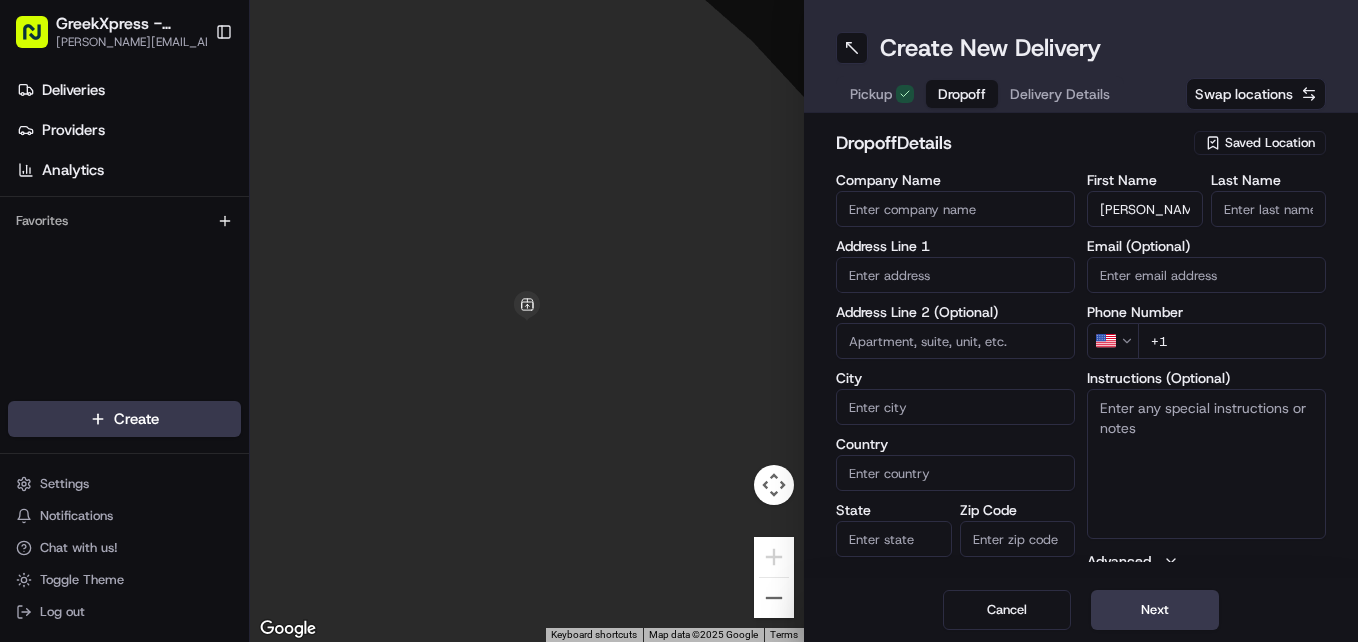 type on "[PERSON_NAME]" 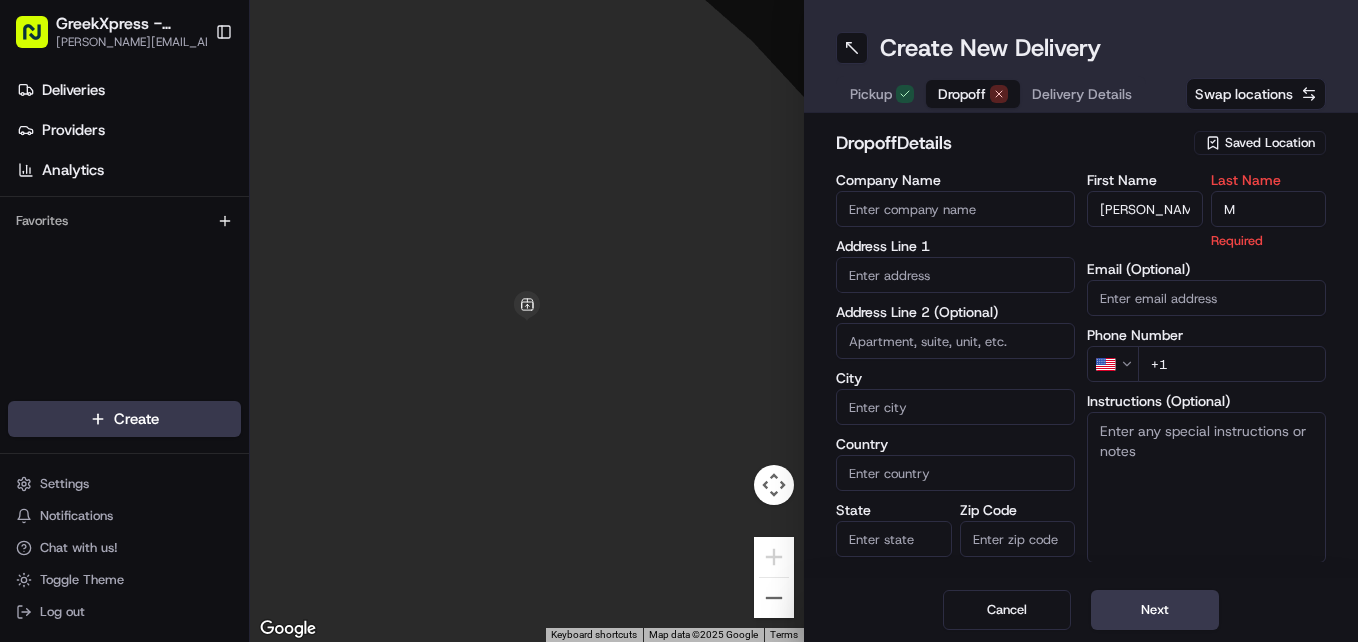 type on "M" 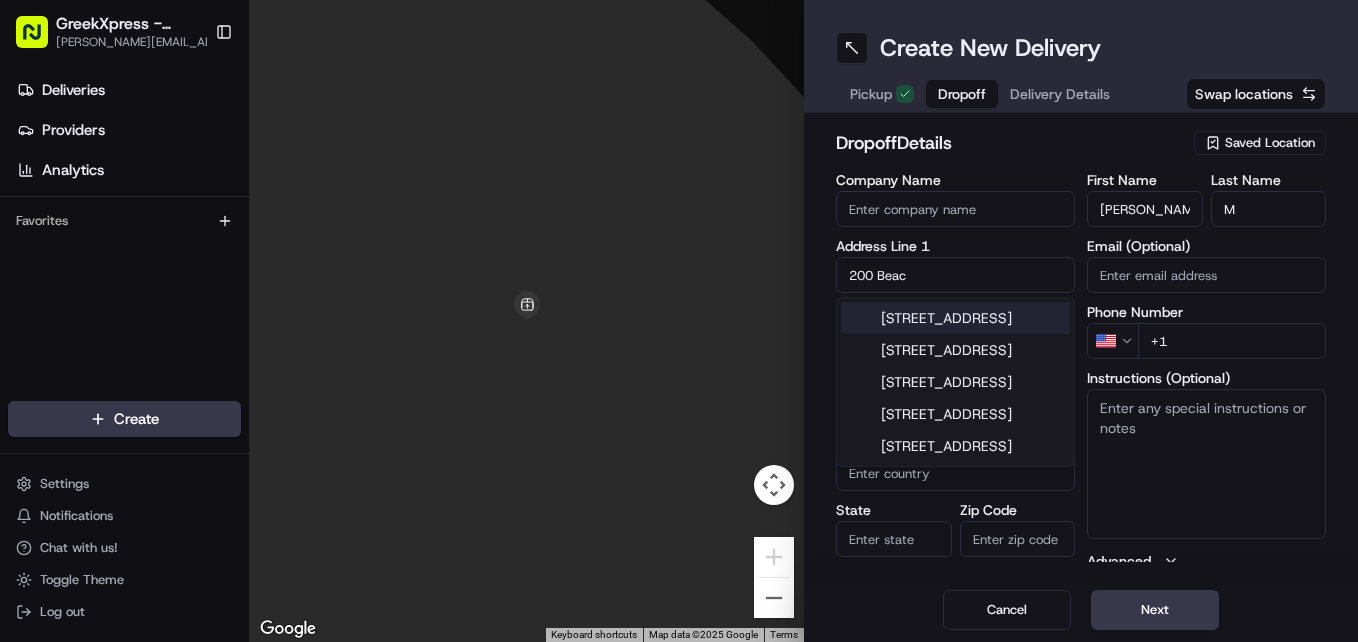 click on "[STREET_ADDRESS]" at bounding box center [955, 318] 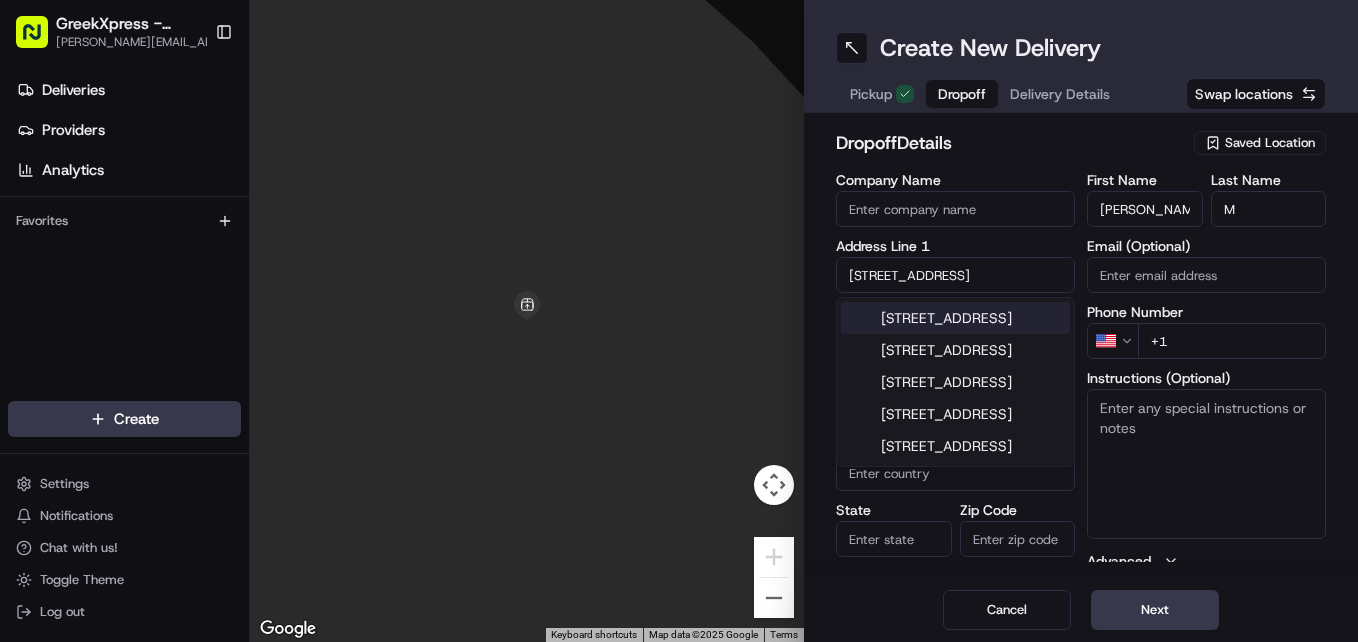 type on "[STREET_ADDRESS]" 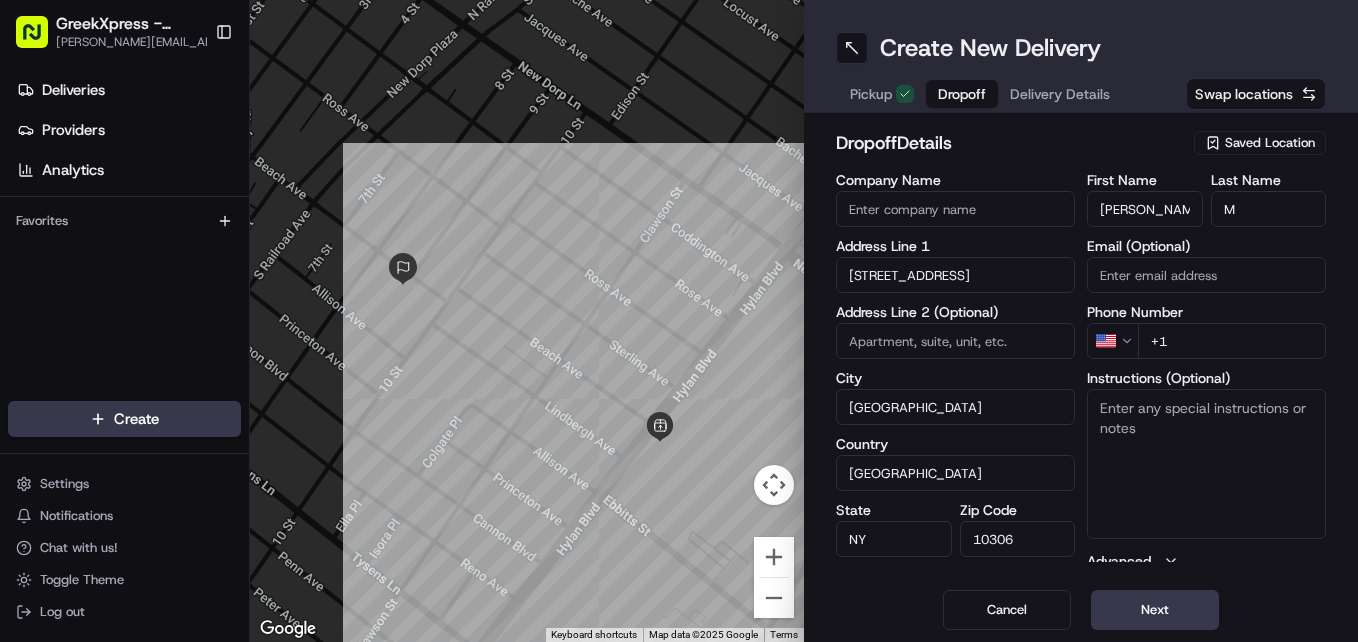 click on "[STREET_ADDRESS]" at bounding box center [955, 275] 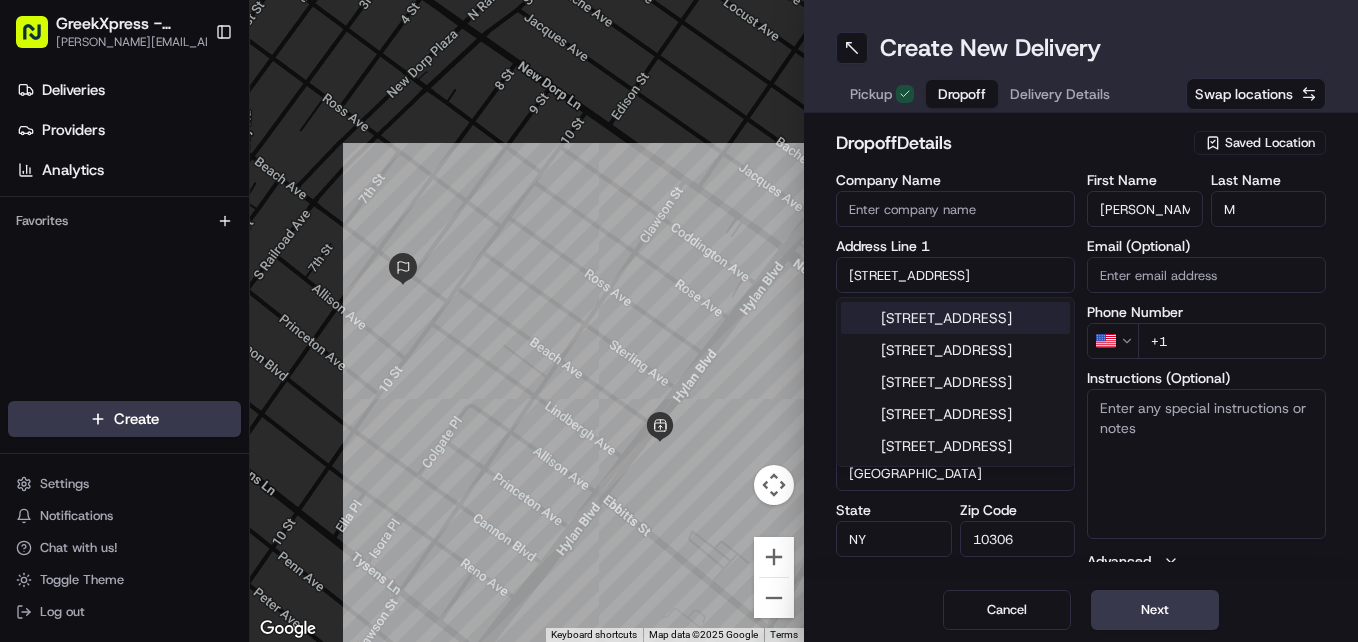 click on "[STREET_ADDRESS]" at bounding box center [955, 275] 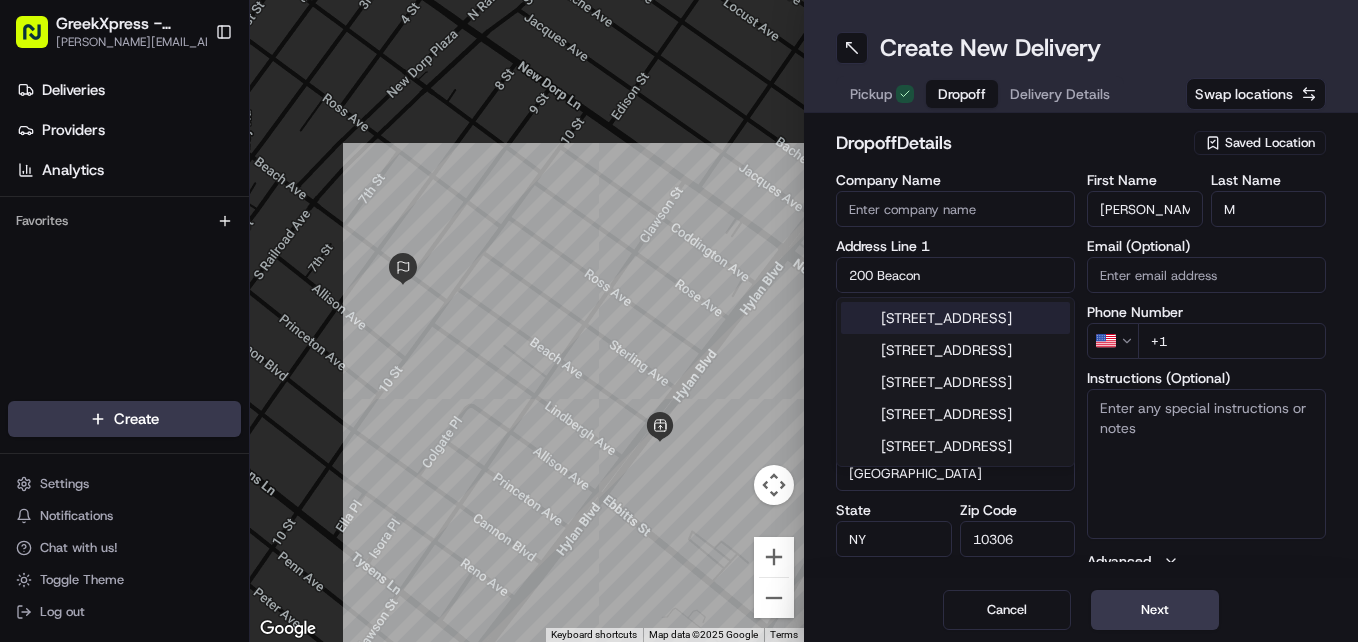 click on "[STREET_ADDRESS]" at bounding box center (955, 318) 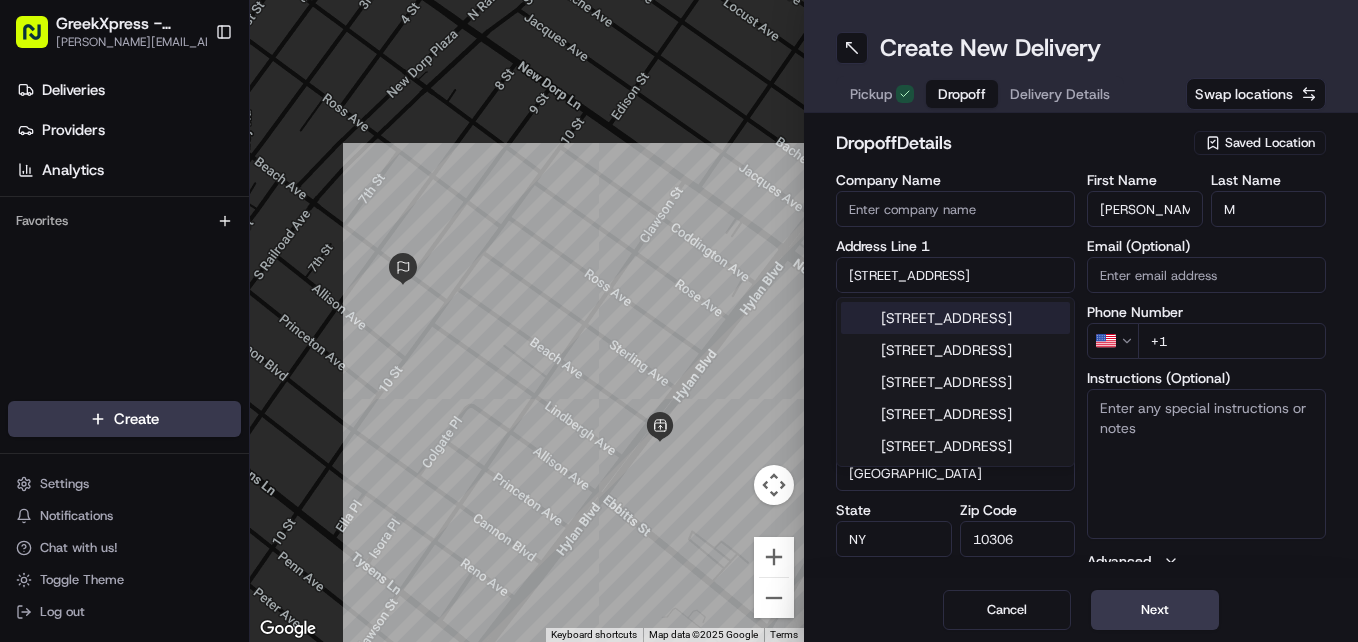 type on "[STREET_ADDRESS]" 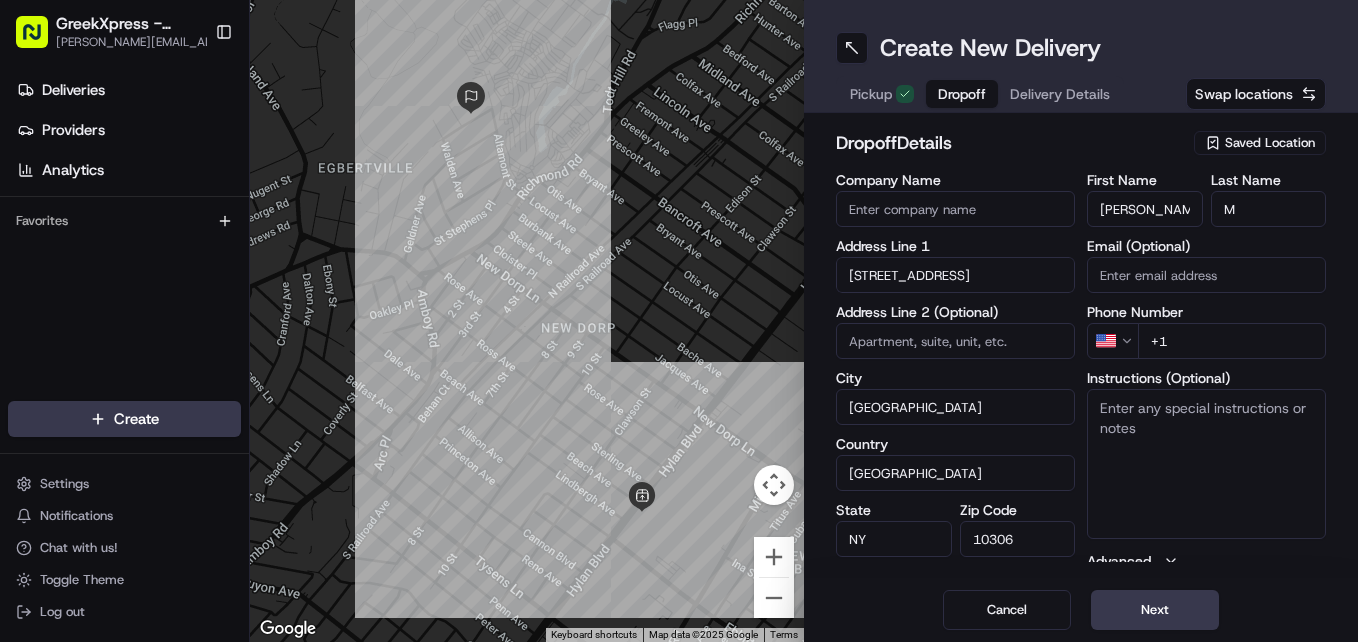 click on "+1" at bounding box center (1232, 341) 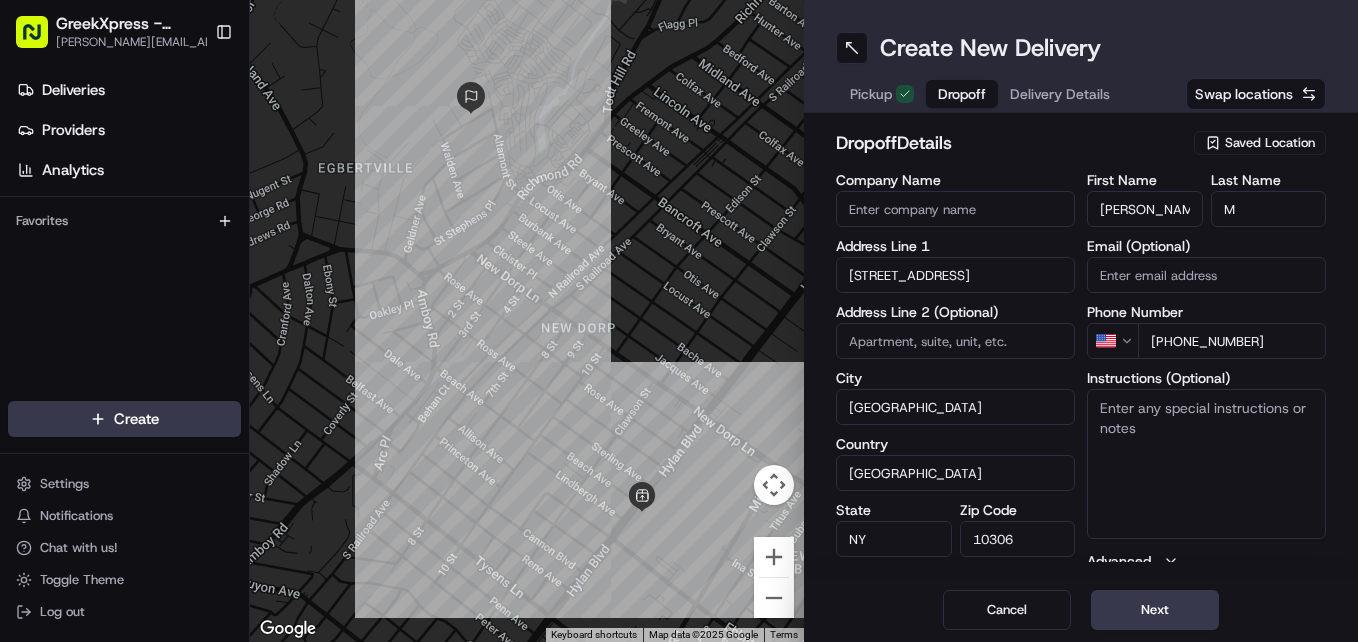 type on "[PHONE_NUMBER]" 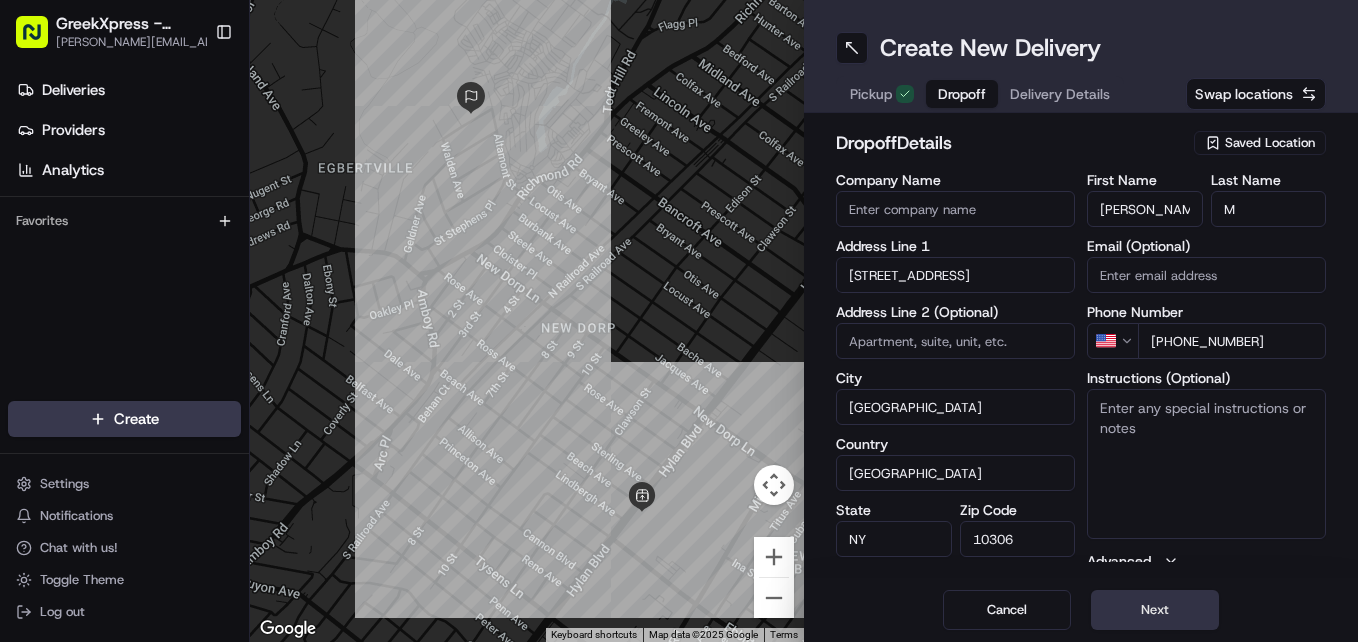 click on "Next" at bounding box center (1155, 610) 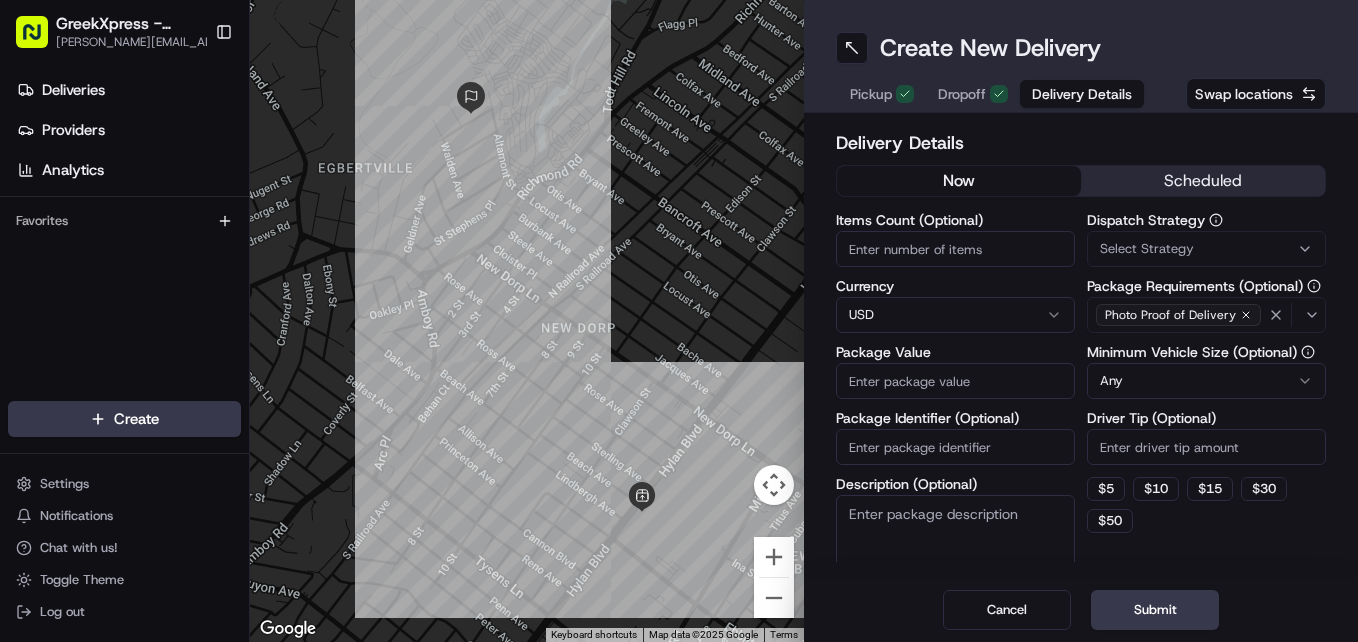 click on "Items Count (Optional)" at bounding box center (955, 249) 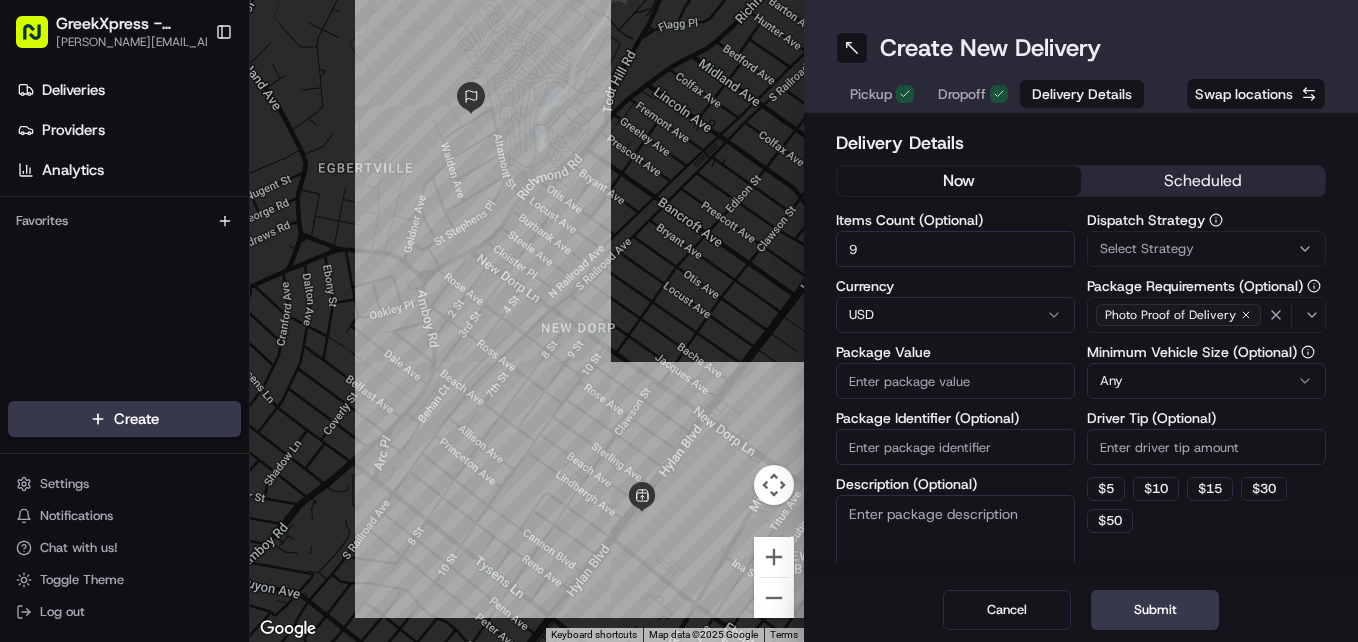 type on "9" 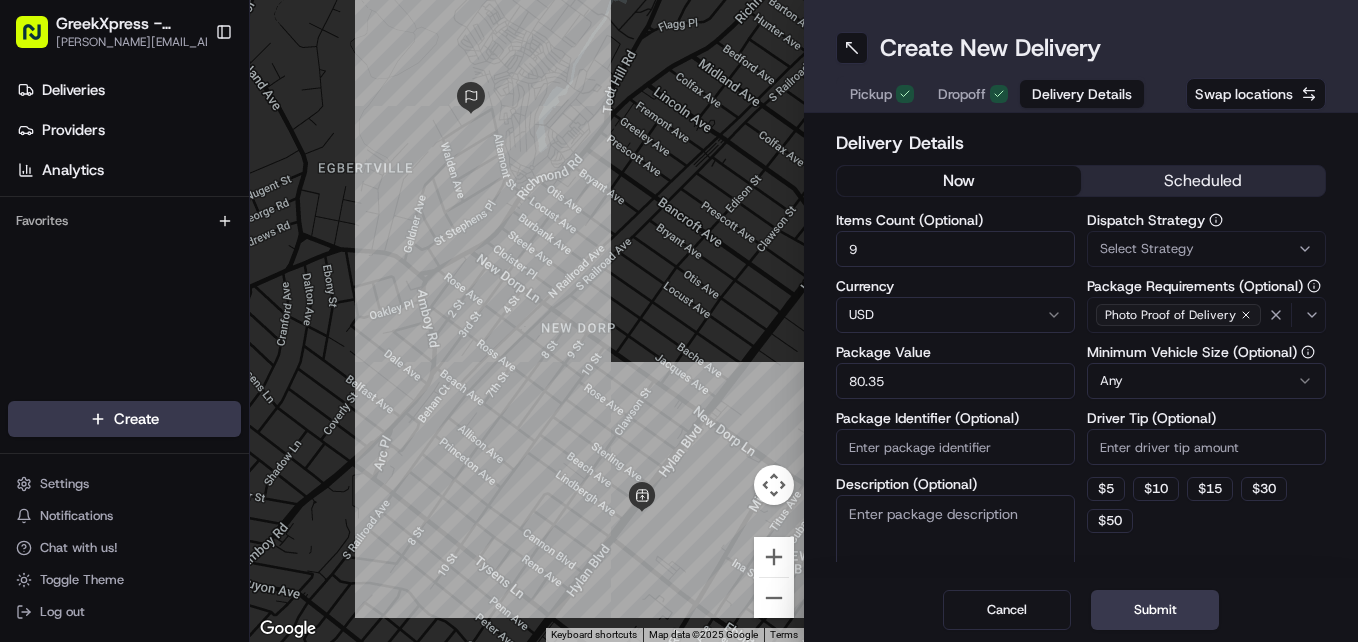 type on "80.35" 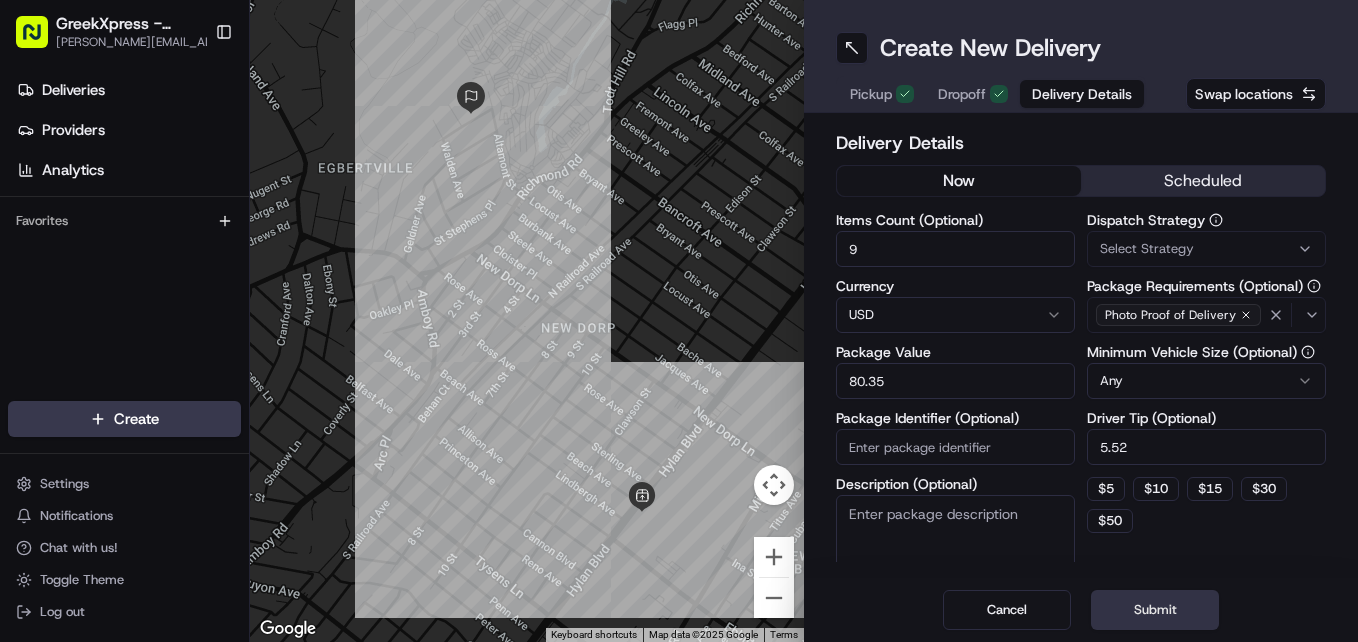 type on "5.52" 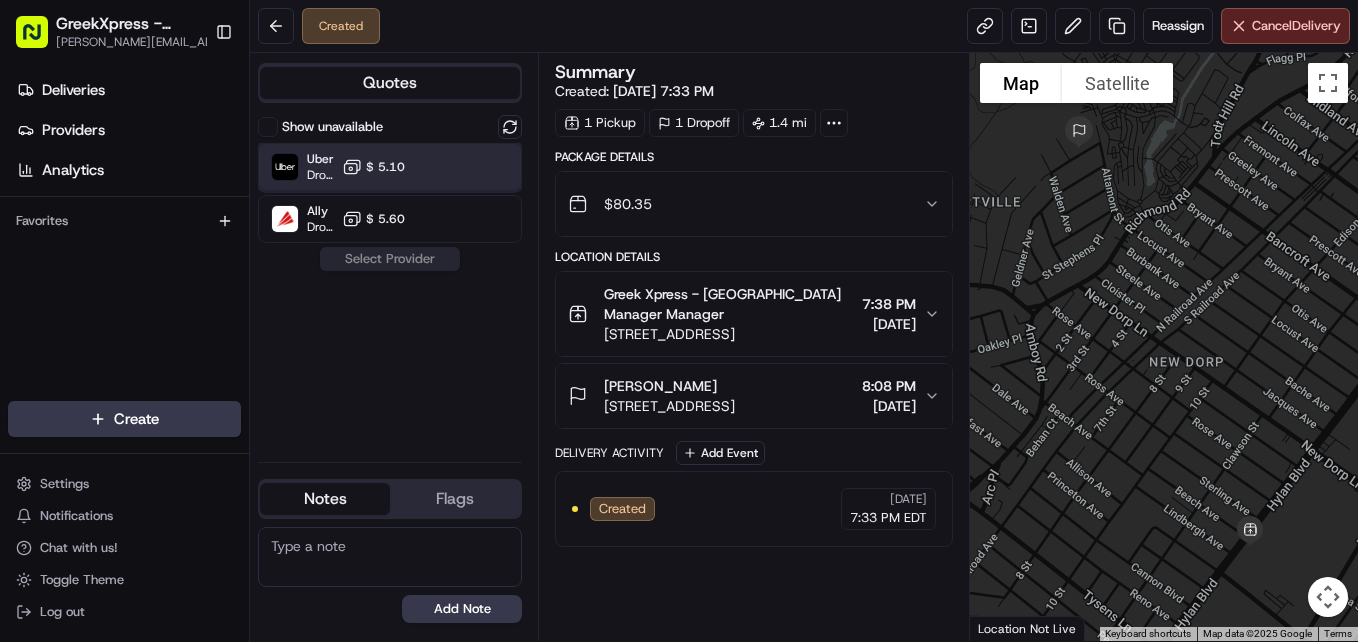 click on "Uber Dropoff ETA   22 minutes $   5.10" at bounding box center [390, 167] 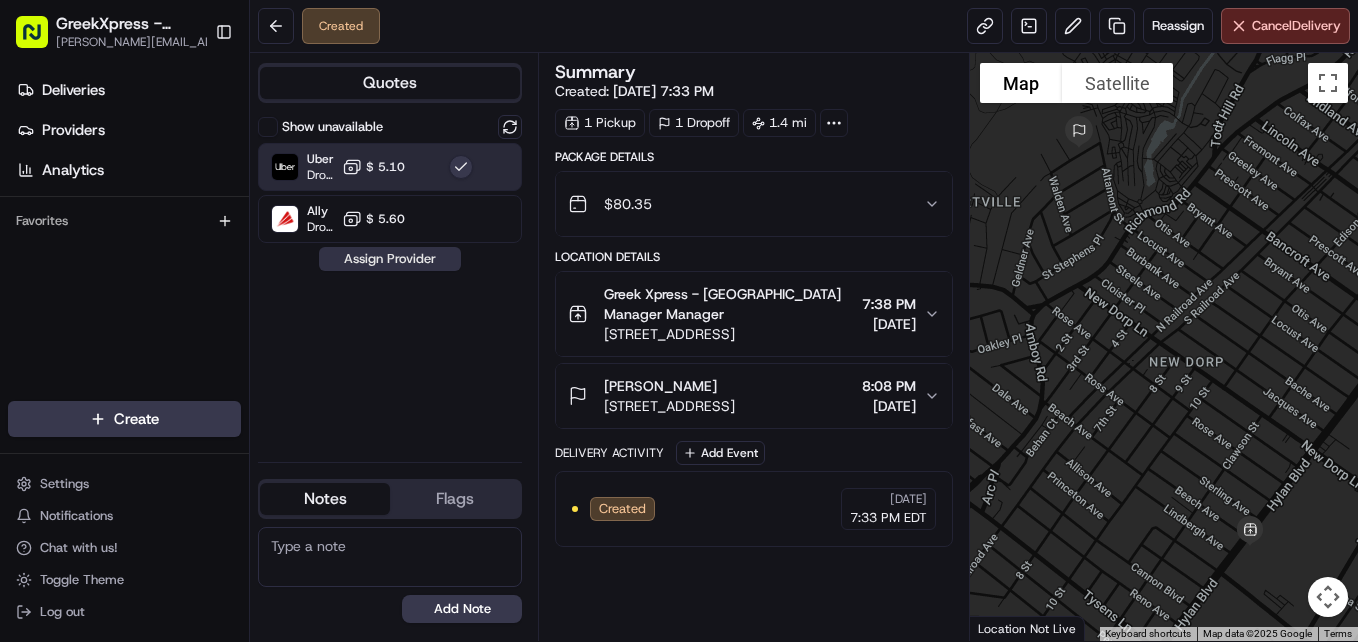 click on "Assign Provider" at bounding box center [390, 259] 